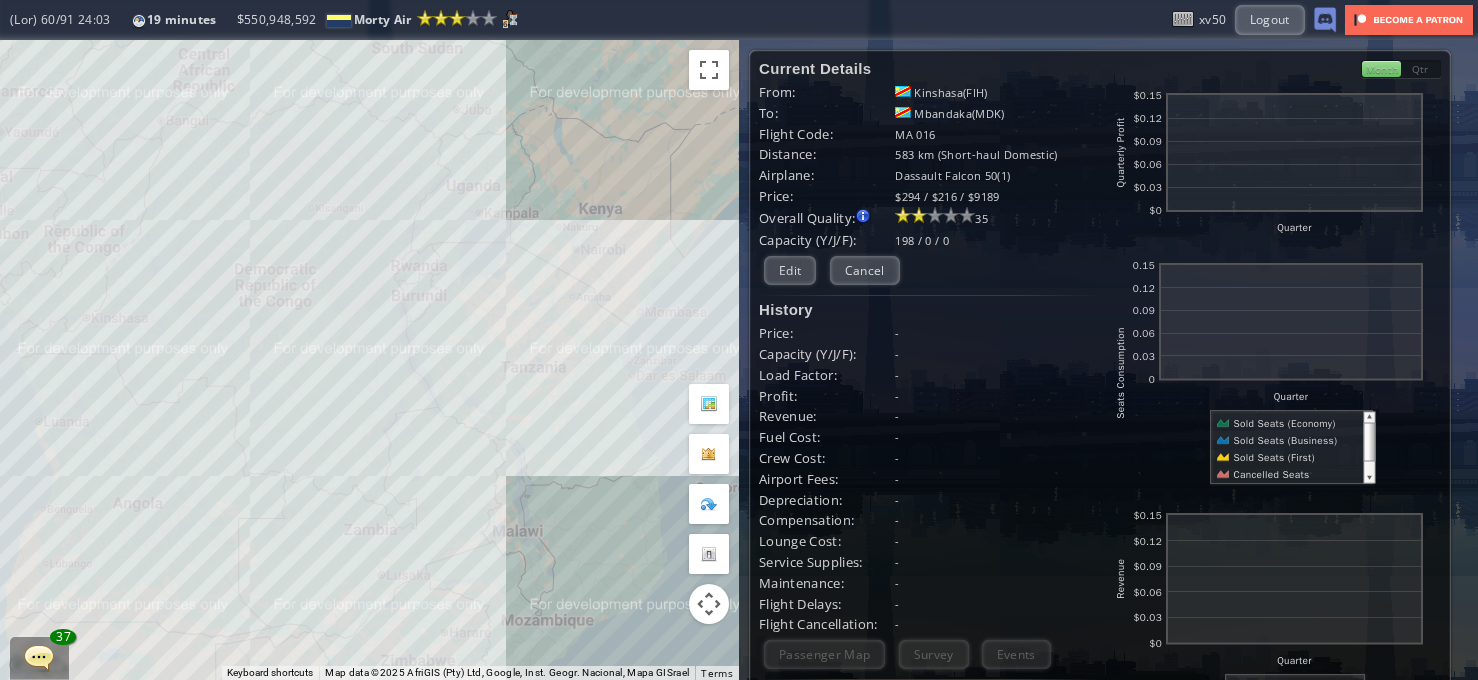scroll, scrollTop: 0, scrollLeft: 0, axis: both 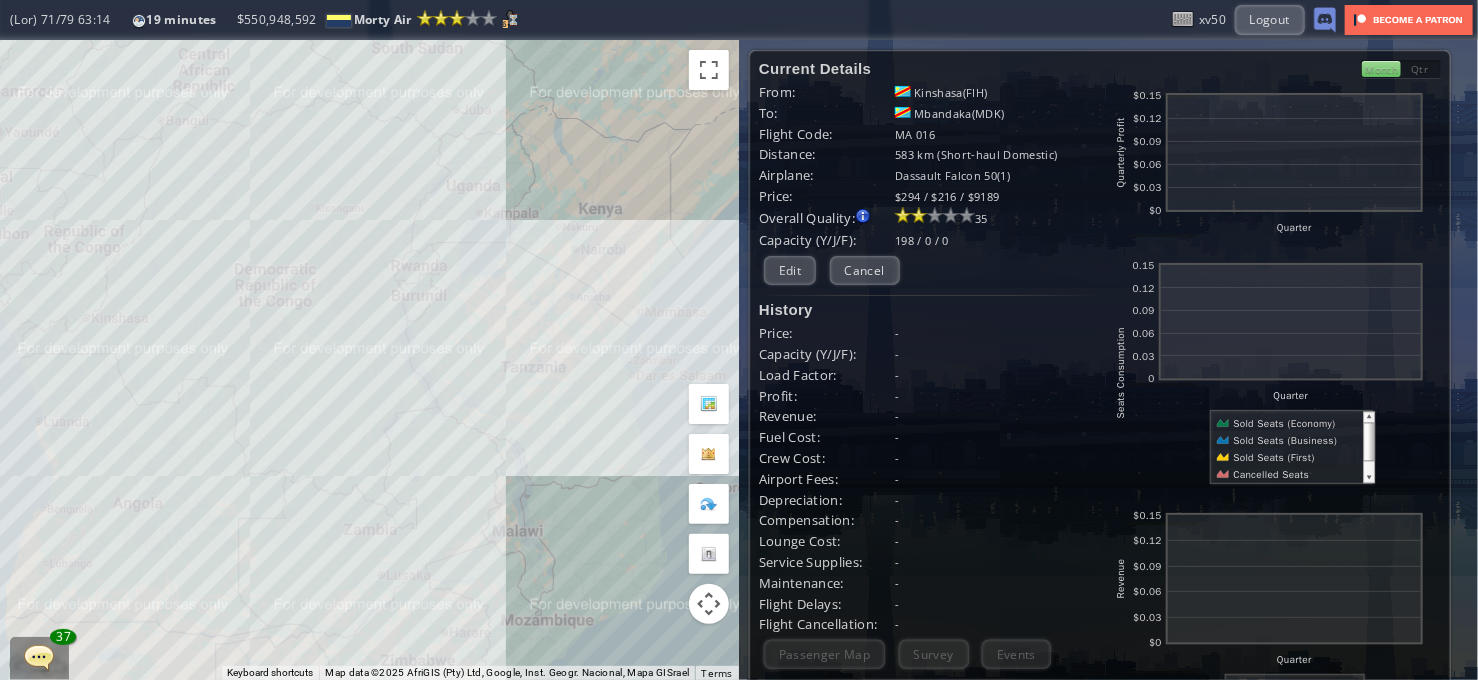 click on "To navigate, press the arrow keys." at bounding box center (369, 360) 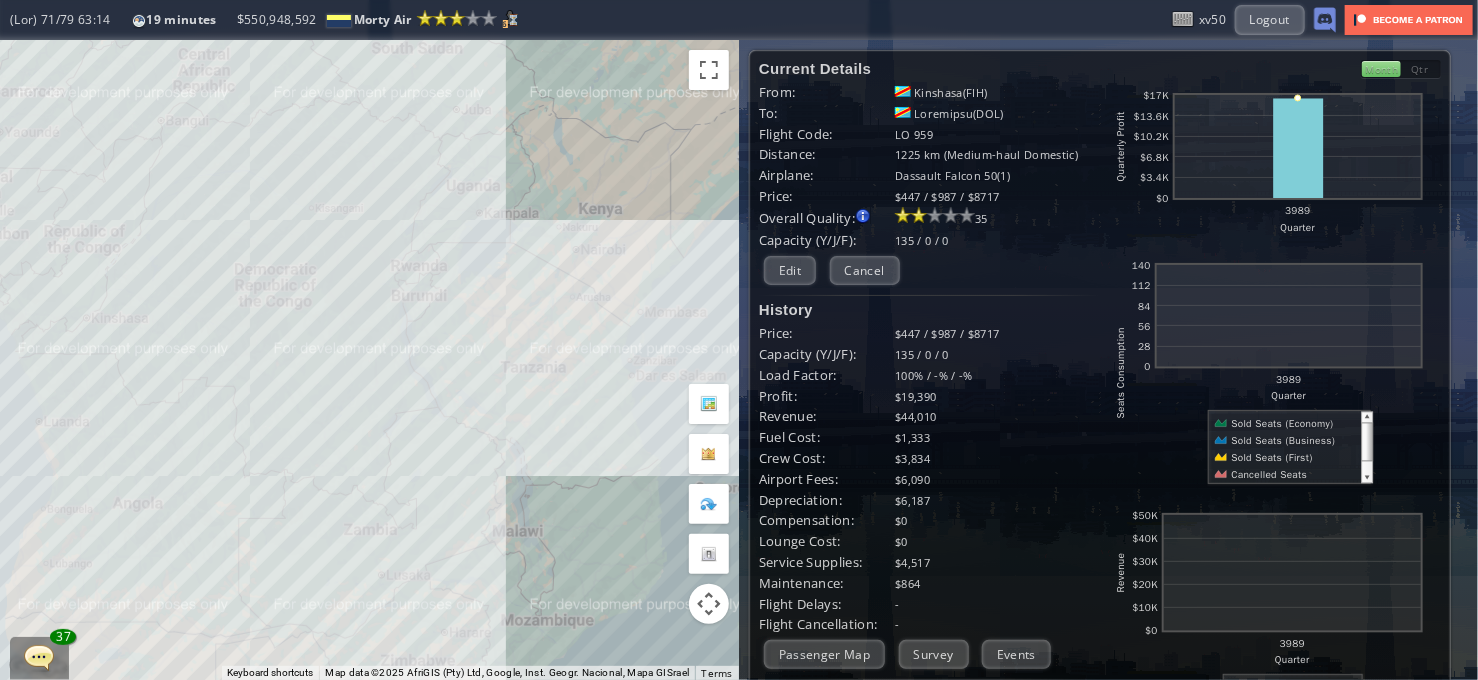 click on "To navigate, press the arrow keys." at bounding box center [369, 360] 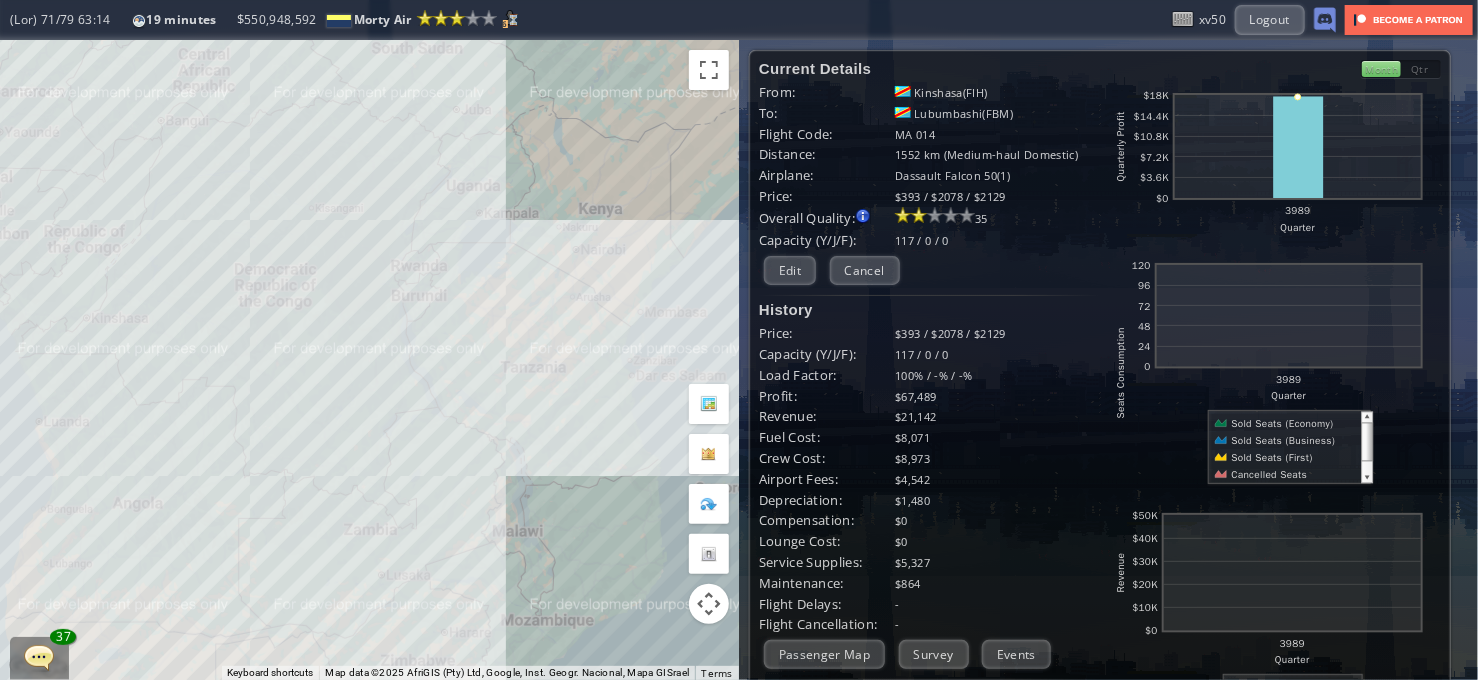 click on "To navigate, press the arrow keys." at bounding box center [369, 360] 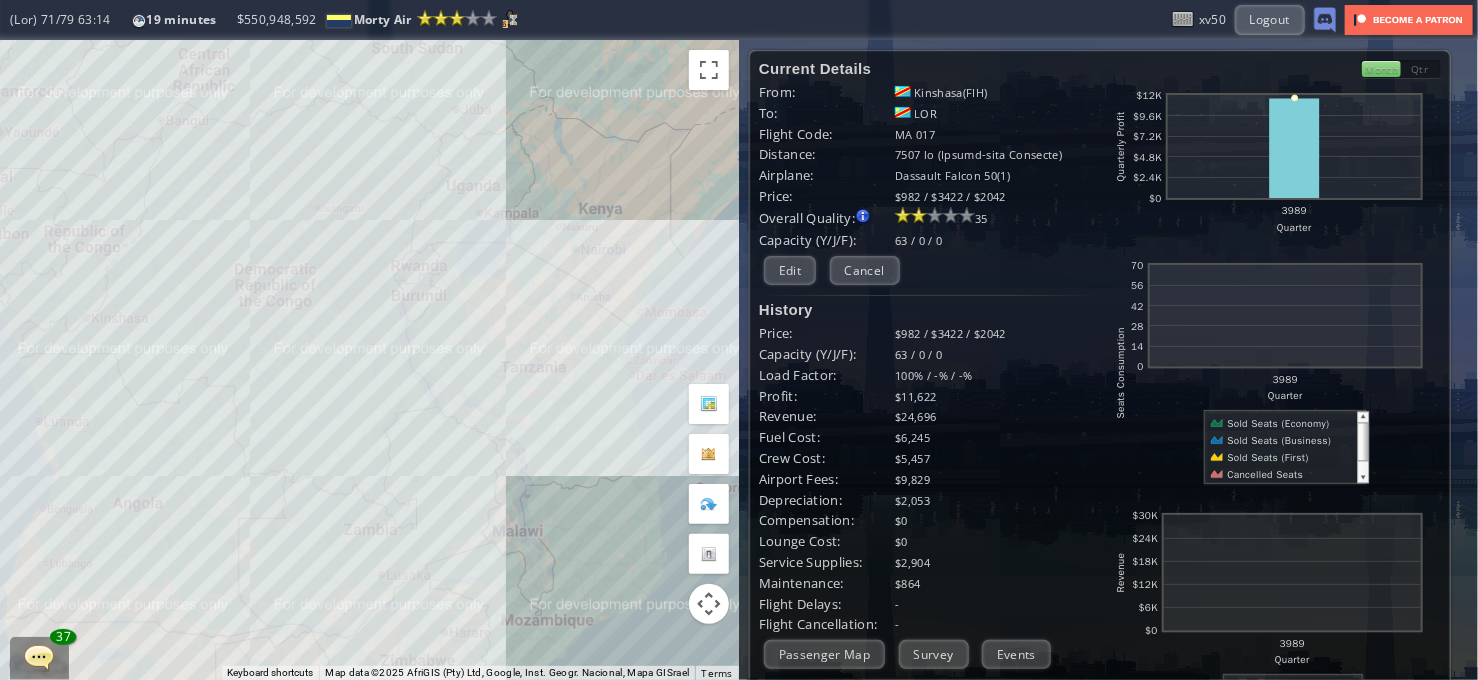 click on "To navigate, press the arrow keys." at bounding box center [369, 360] 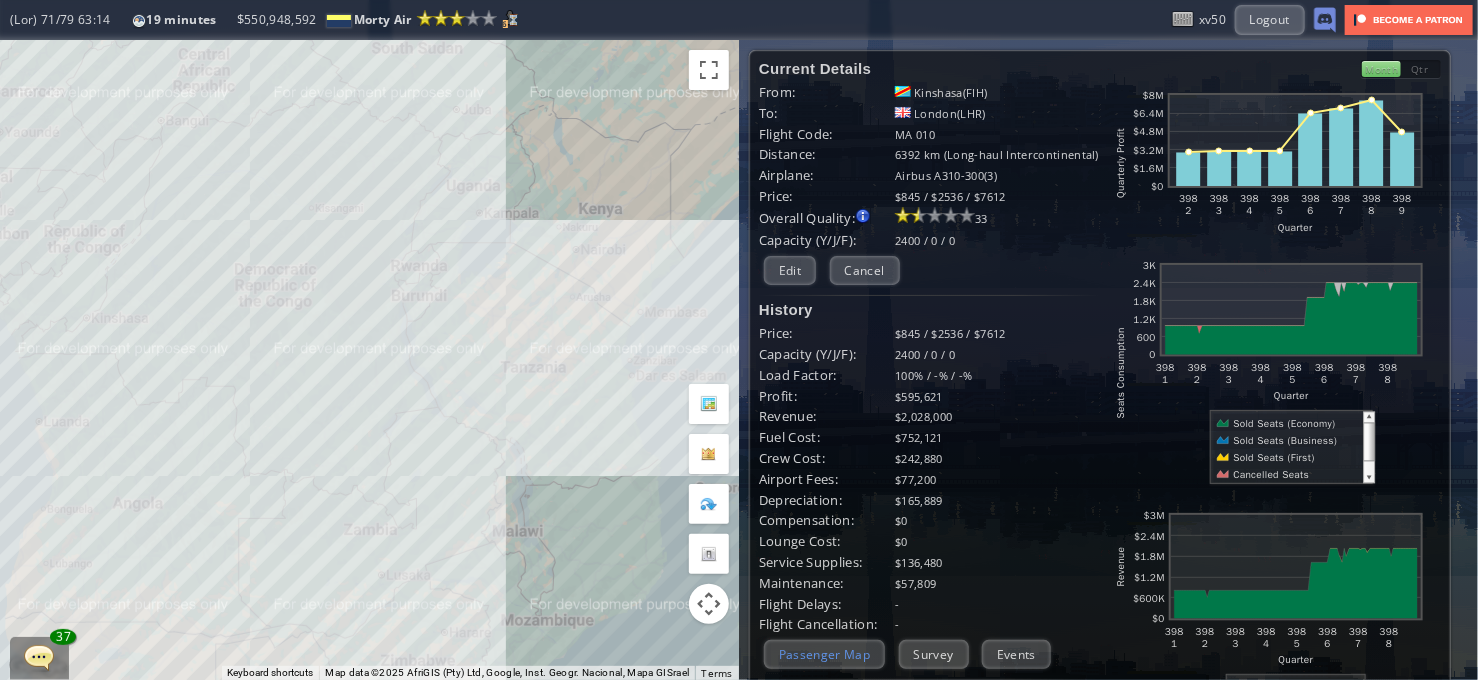 click on "Passenger Map" at bounding box center (824, 654) 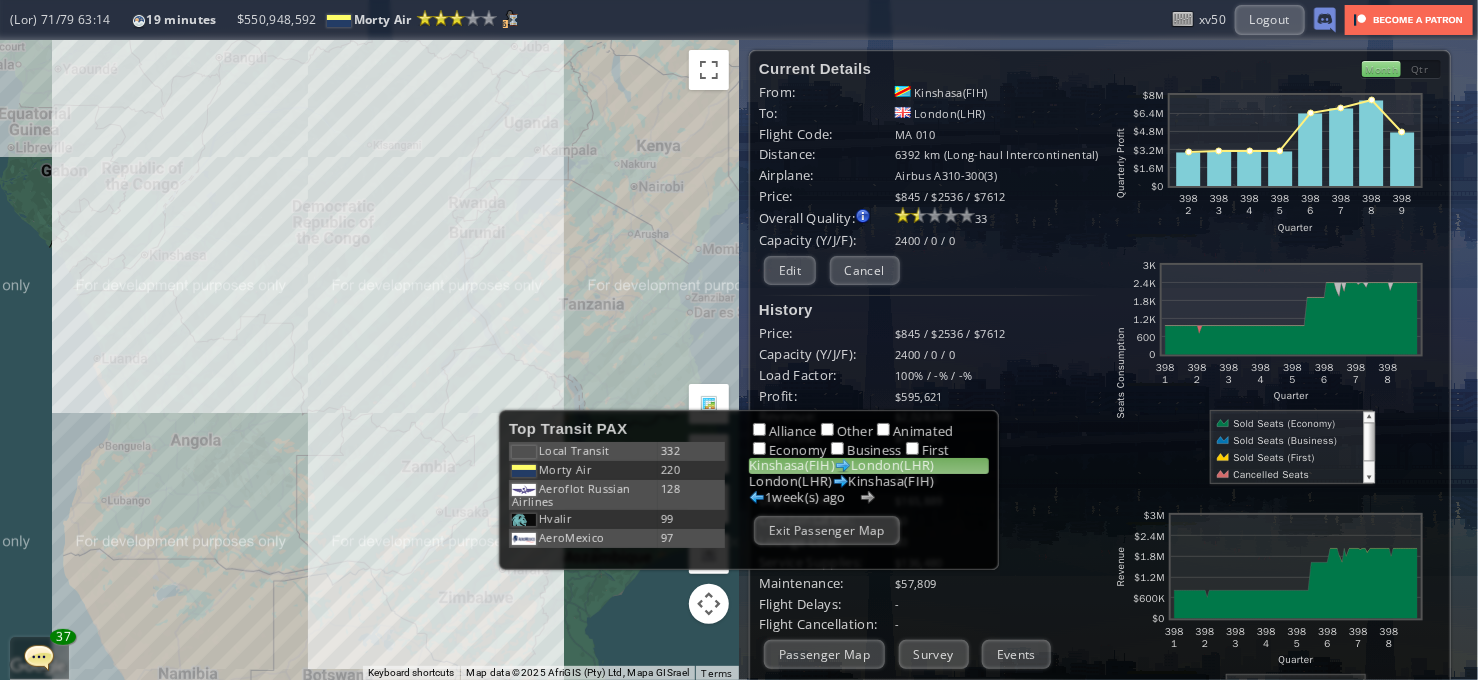 drag, startPoint x: 239, startPoint y: 301, endPoint x: 284, endPoint y: 575, distance: 277.67065 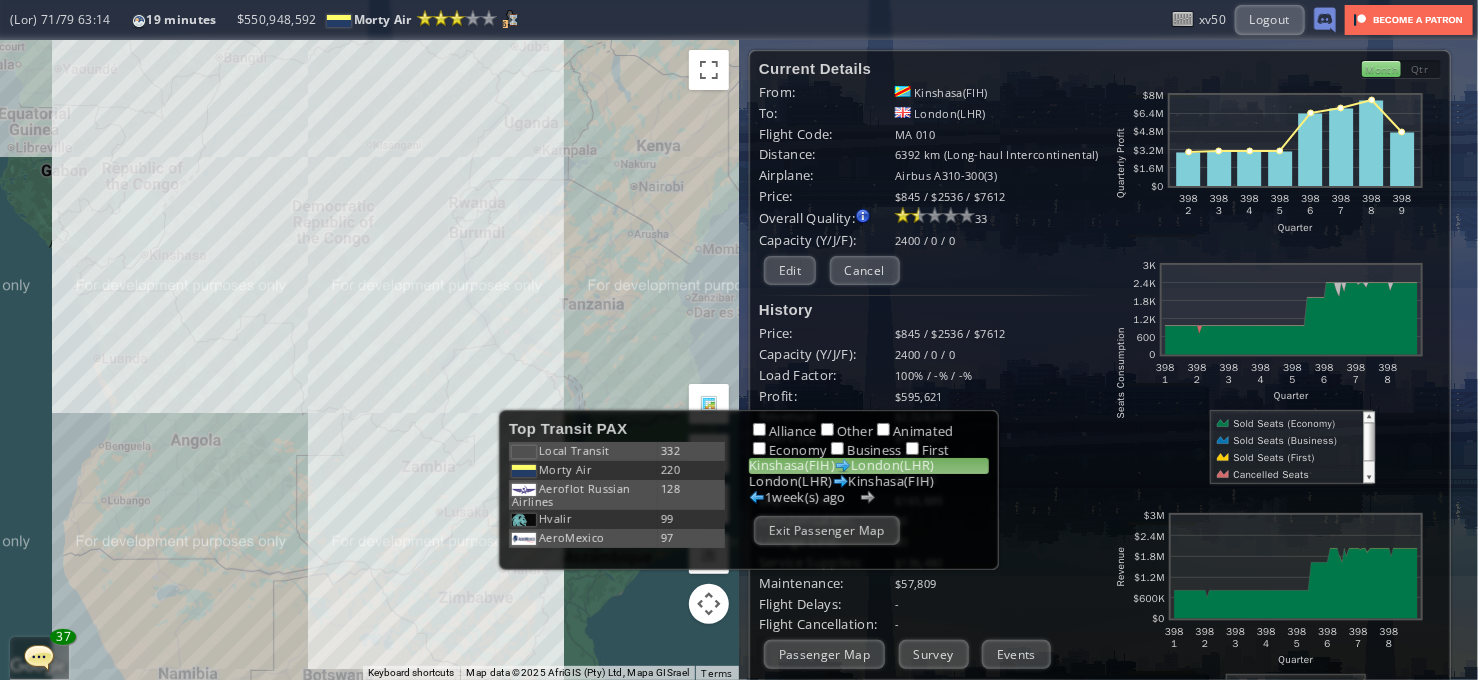 click on "To navigate, press the arrow keys." at bounding box center (369, 360) 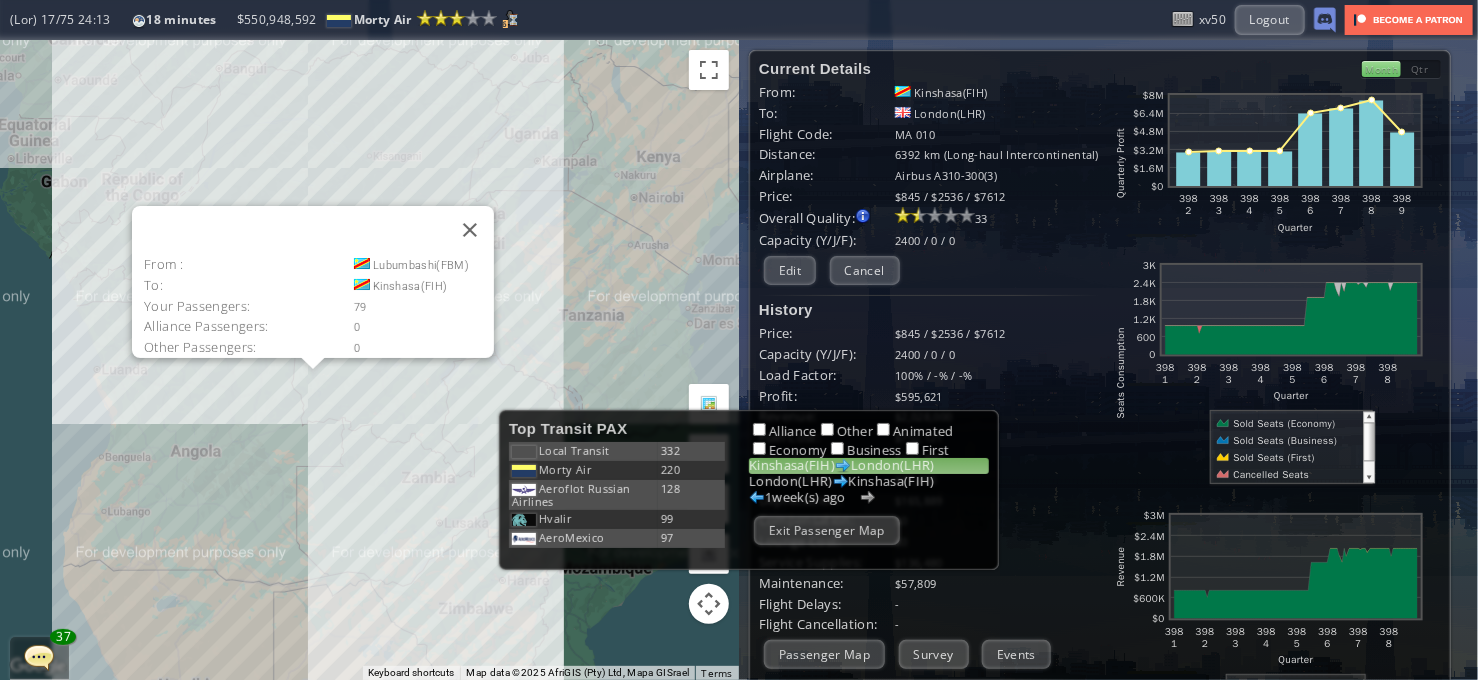 drag, startPoint x: 464, startPoint y: 225, endPoint x: 514, endPoint y: 331, distance: 117.20068 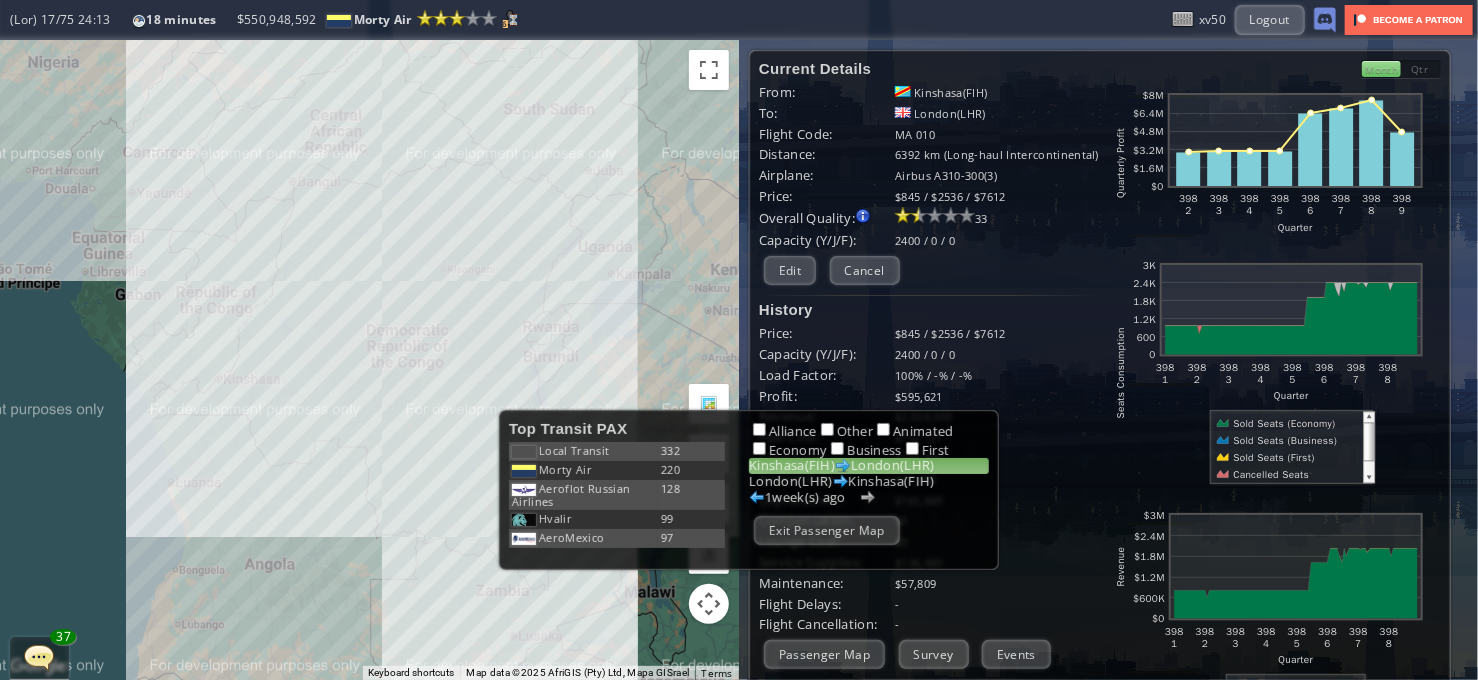drag, startPoint x: 469, startPoint y: 296, endPoint x: 510, endPoint y: 357, distance: 73.4983 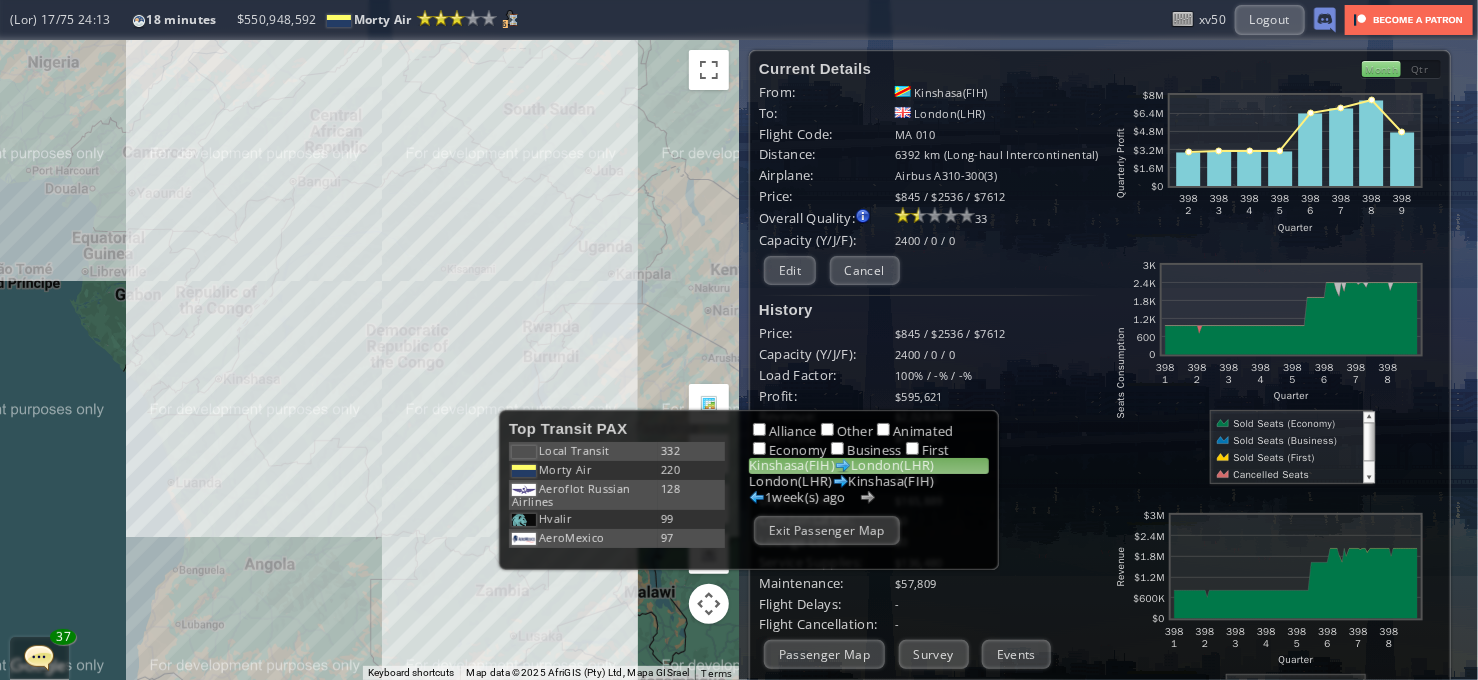 click on "To navigate, press the arrow keys." at bounding box center [369, 360] 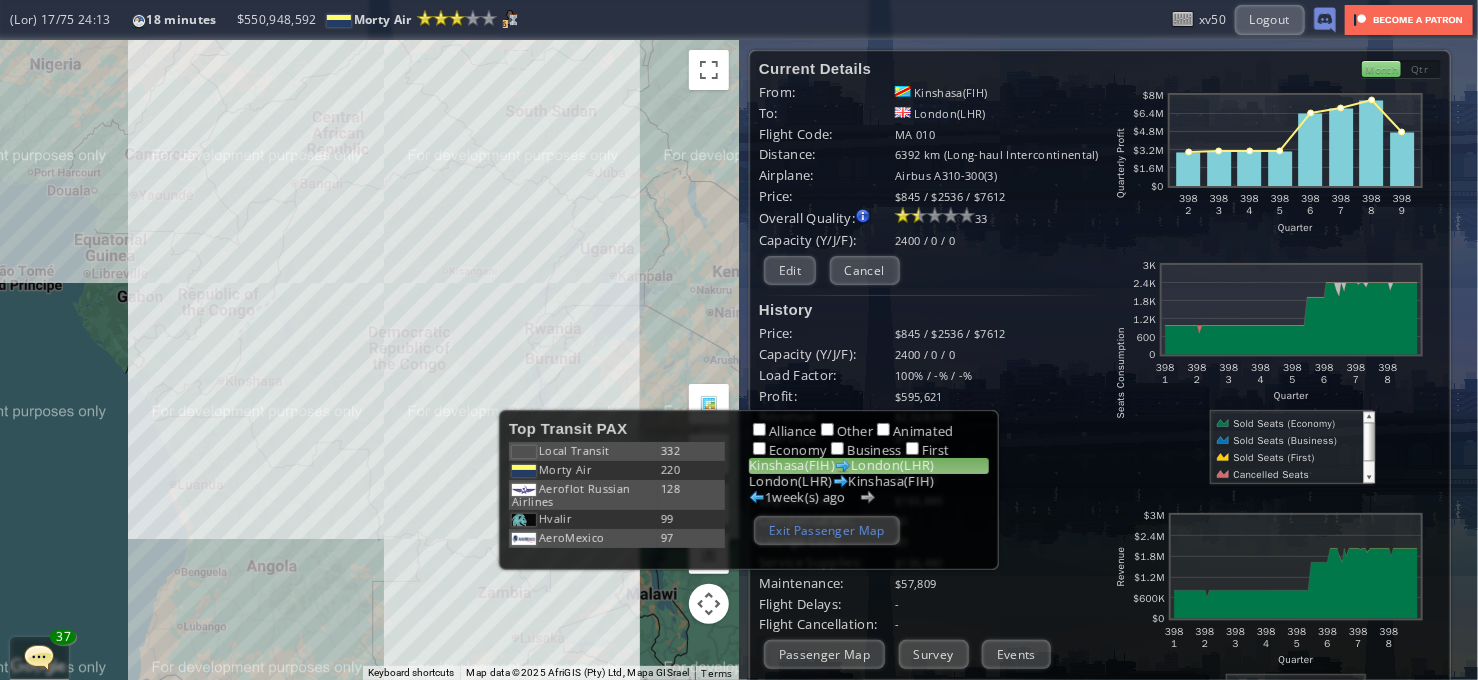 click on "Exit Passenger Map" at bounding box center (827, 530) 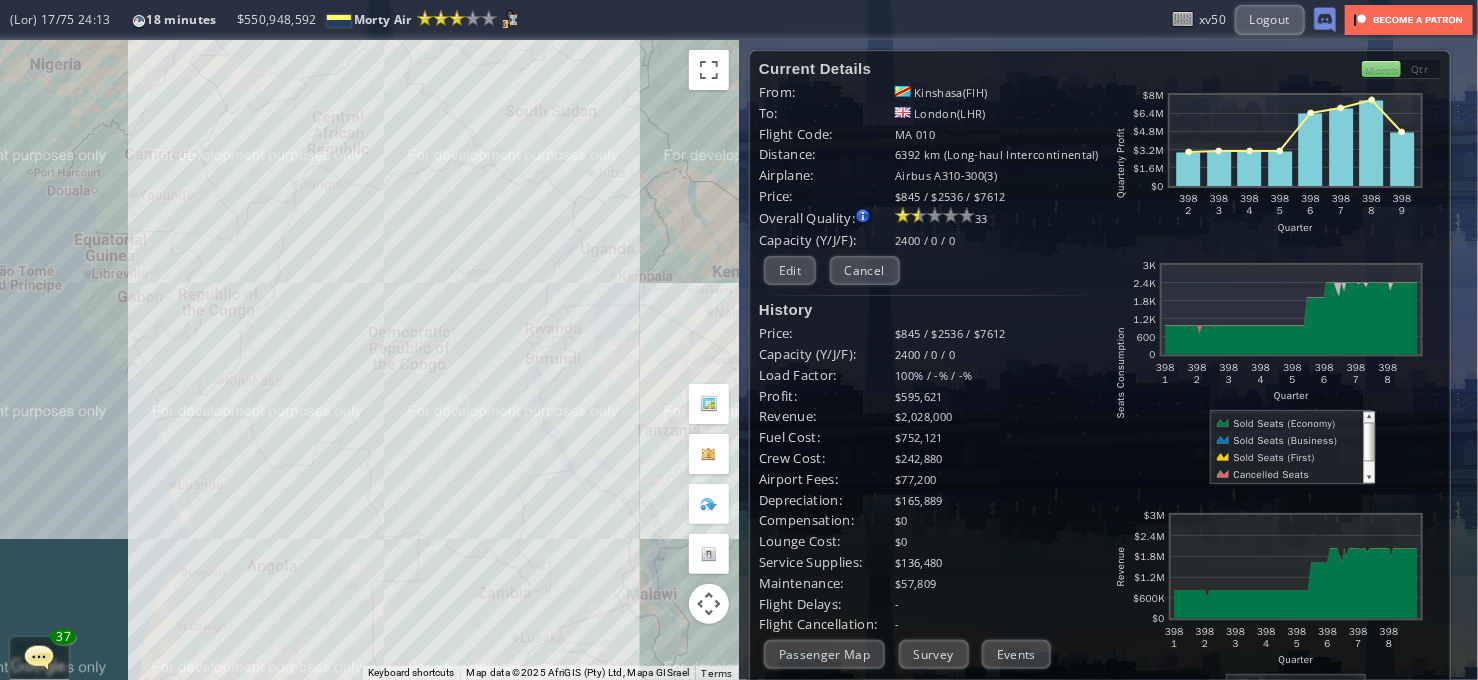 click on "To navigate, press the arrow keys." at bounding box center [369, 360] 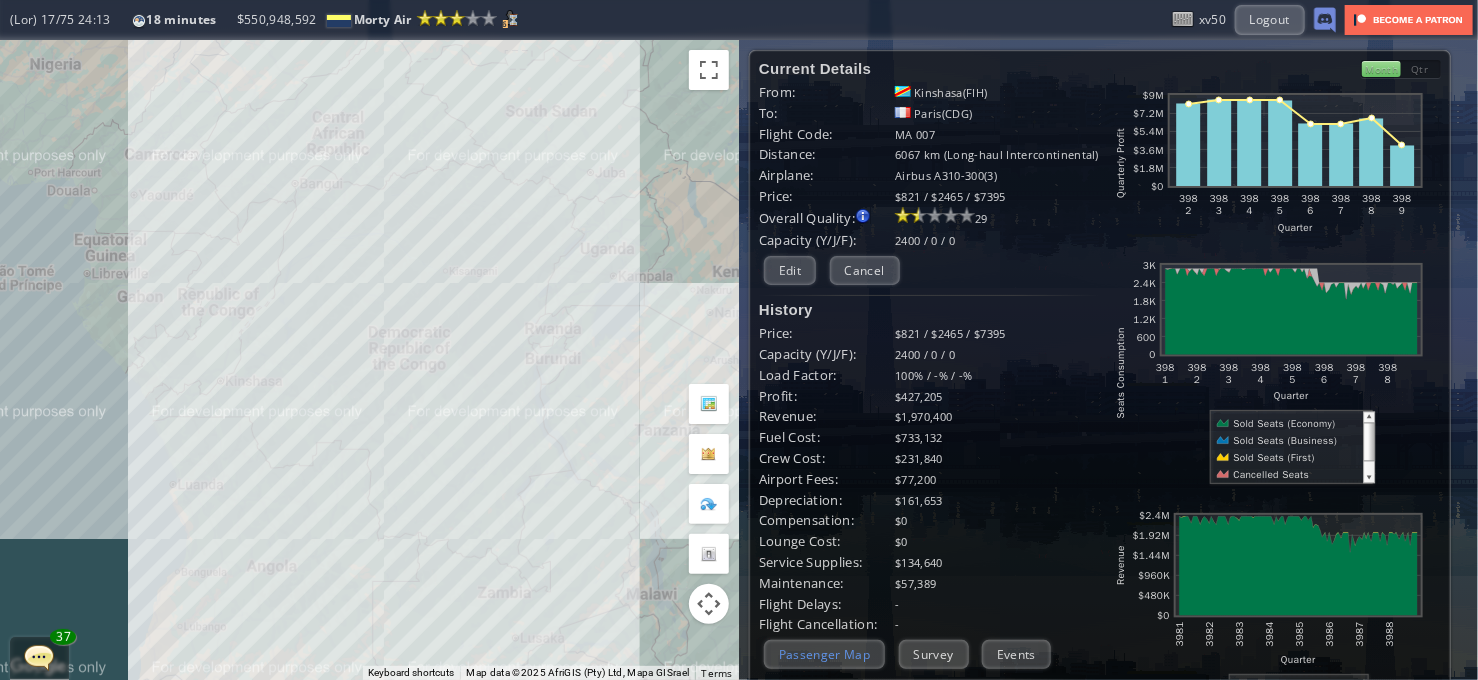 click on "Passenger Map" at bounding box center (824, 654) 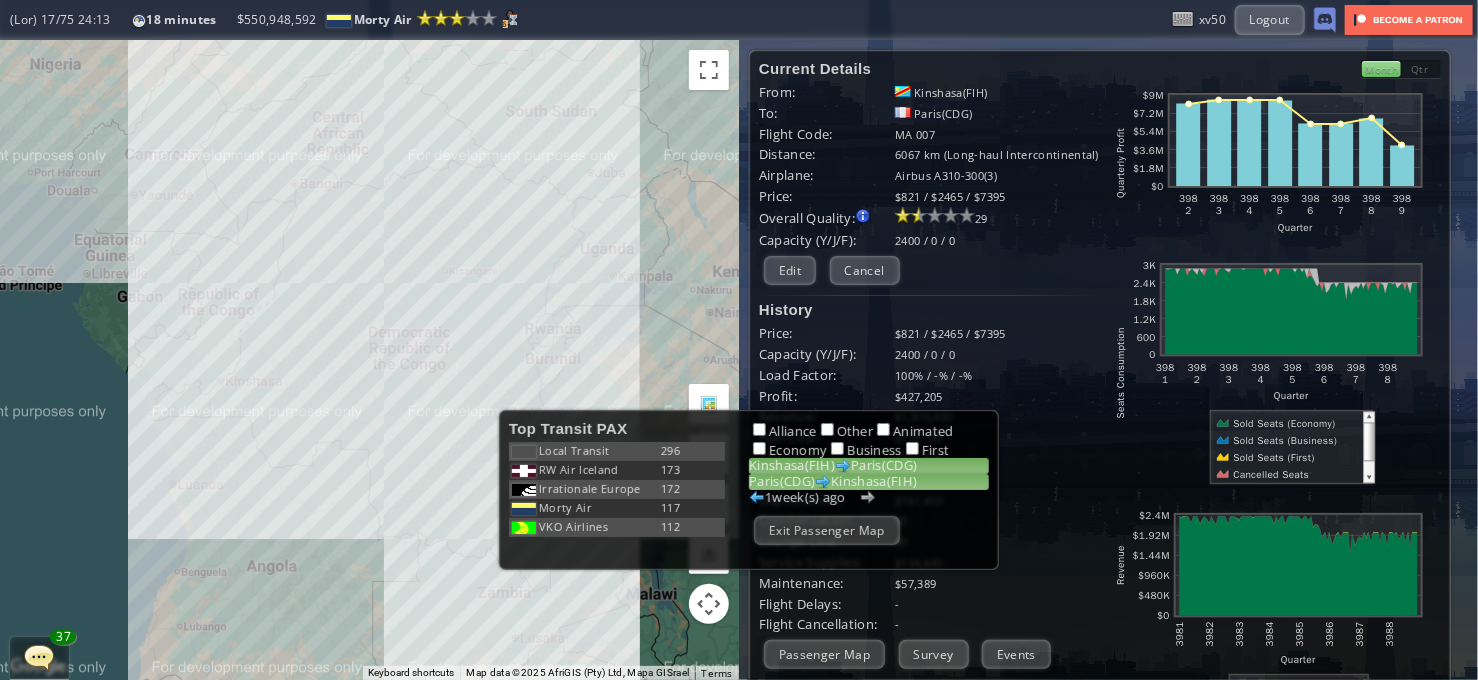 click on "Lorem(IPS) Dolorsit(AME)" at bounding box center [869, 482] 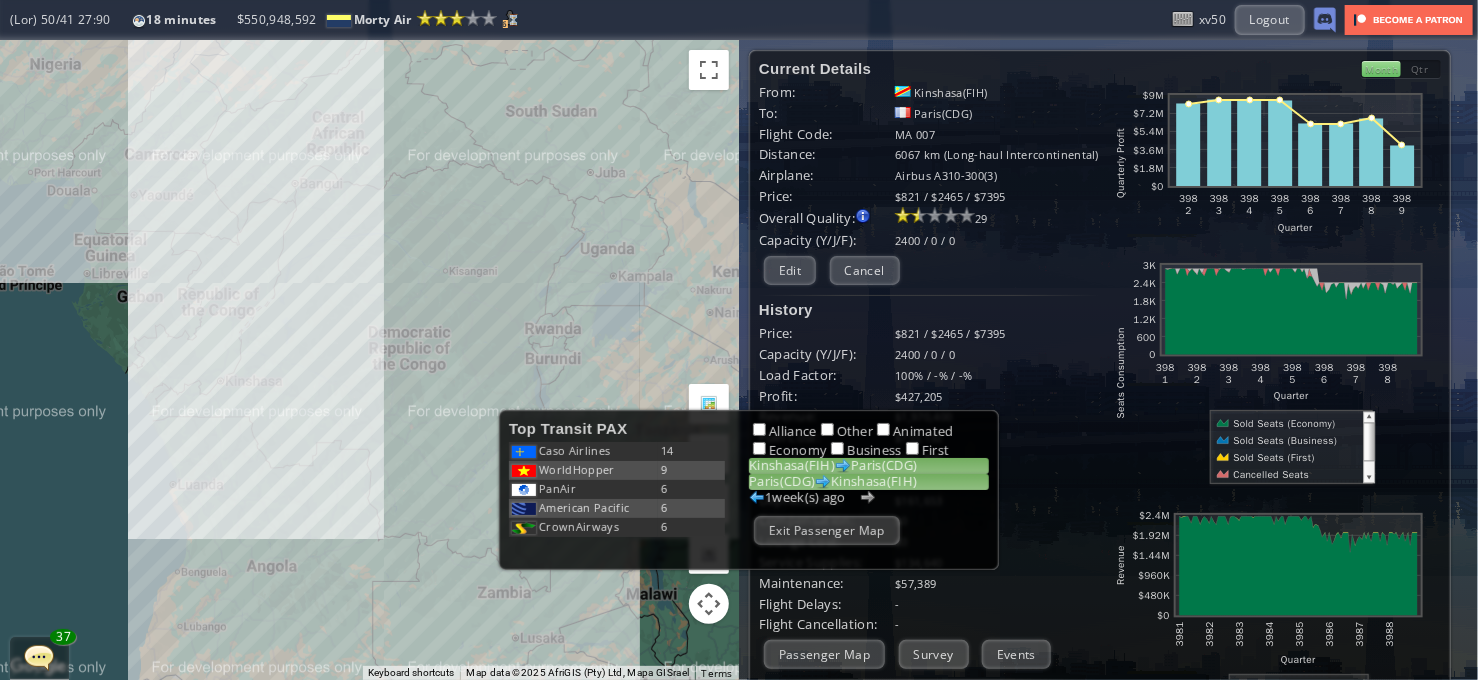click on "Loremips(DOL) Sitam(CON)" at bounding box center [869, 466] 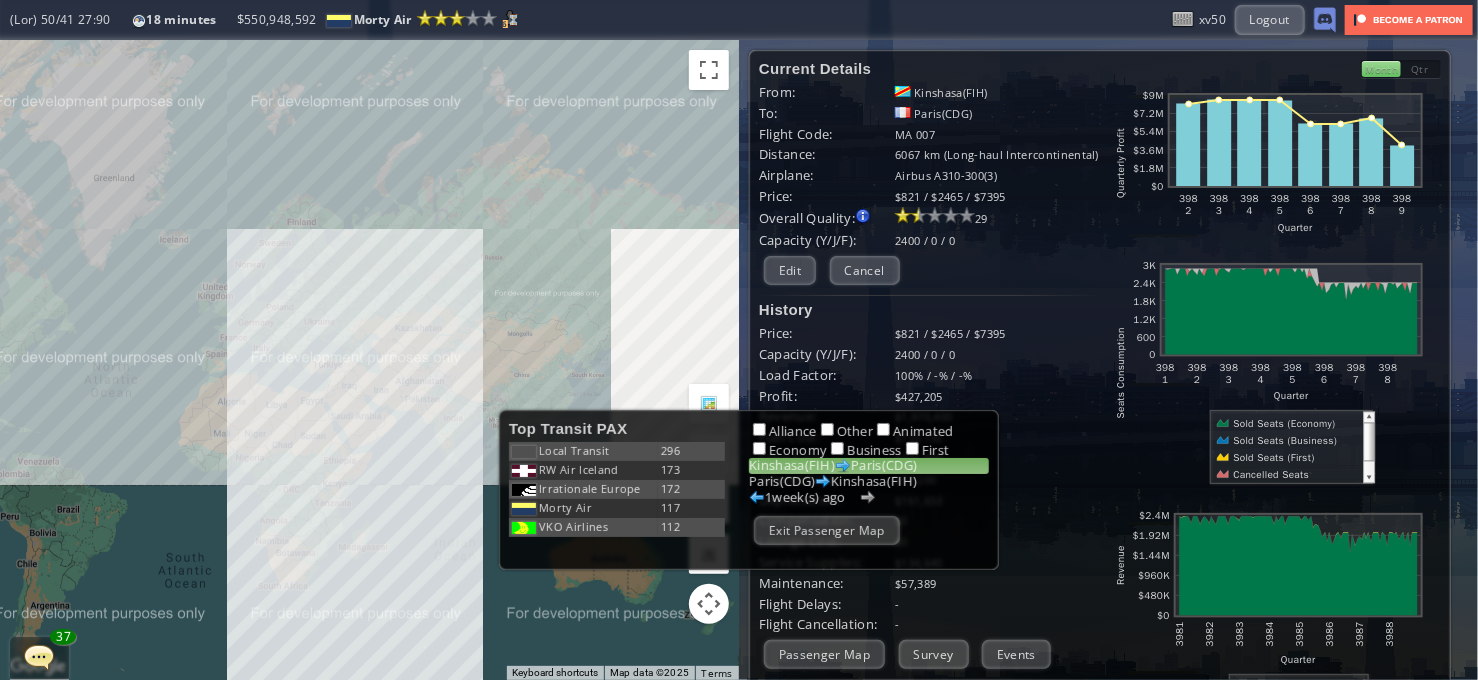 drag, startPoint x: 199, startPoint y: 538, endPoint x: 236, endPoint y: 455, distance: 90.873535 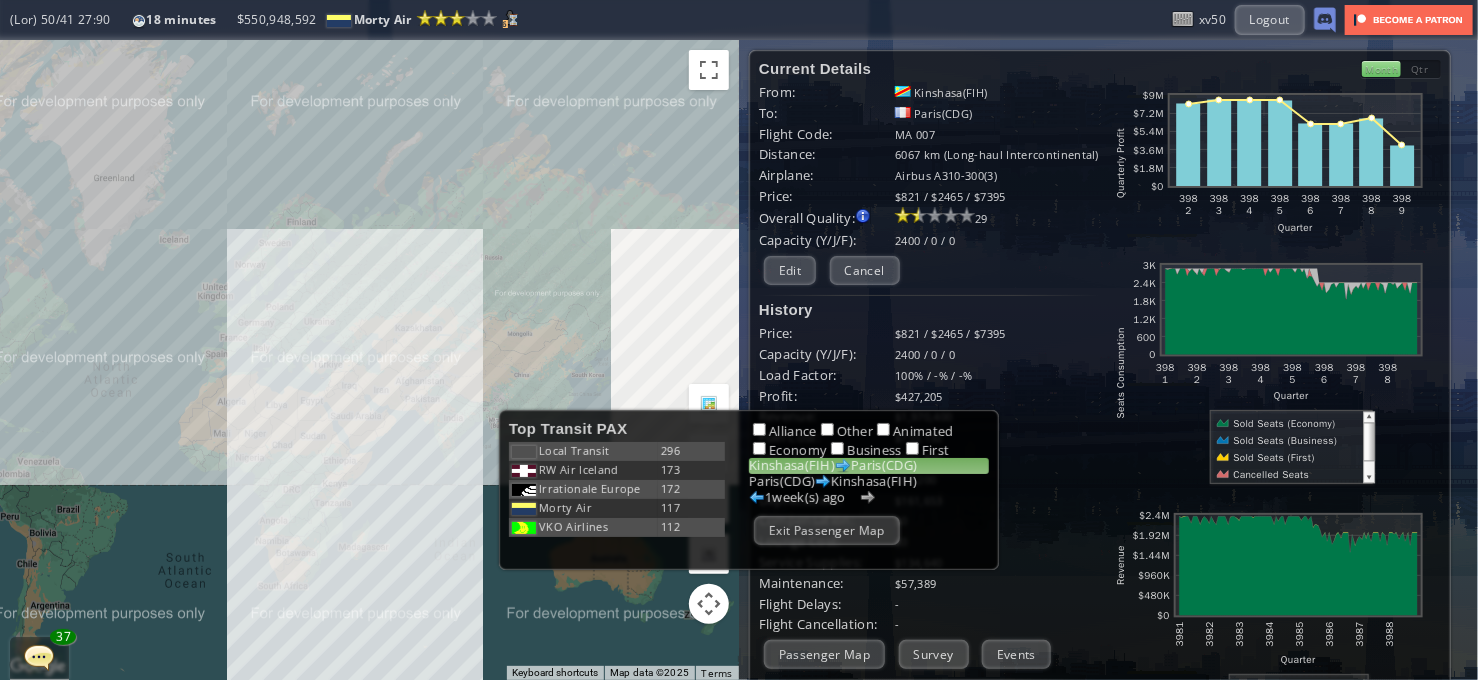 click on "To navigate, press the arrow keys." at bounding box center [369, 360] 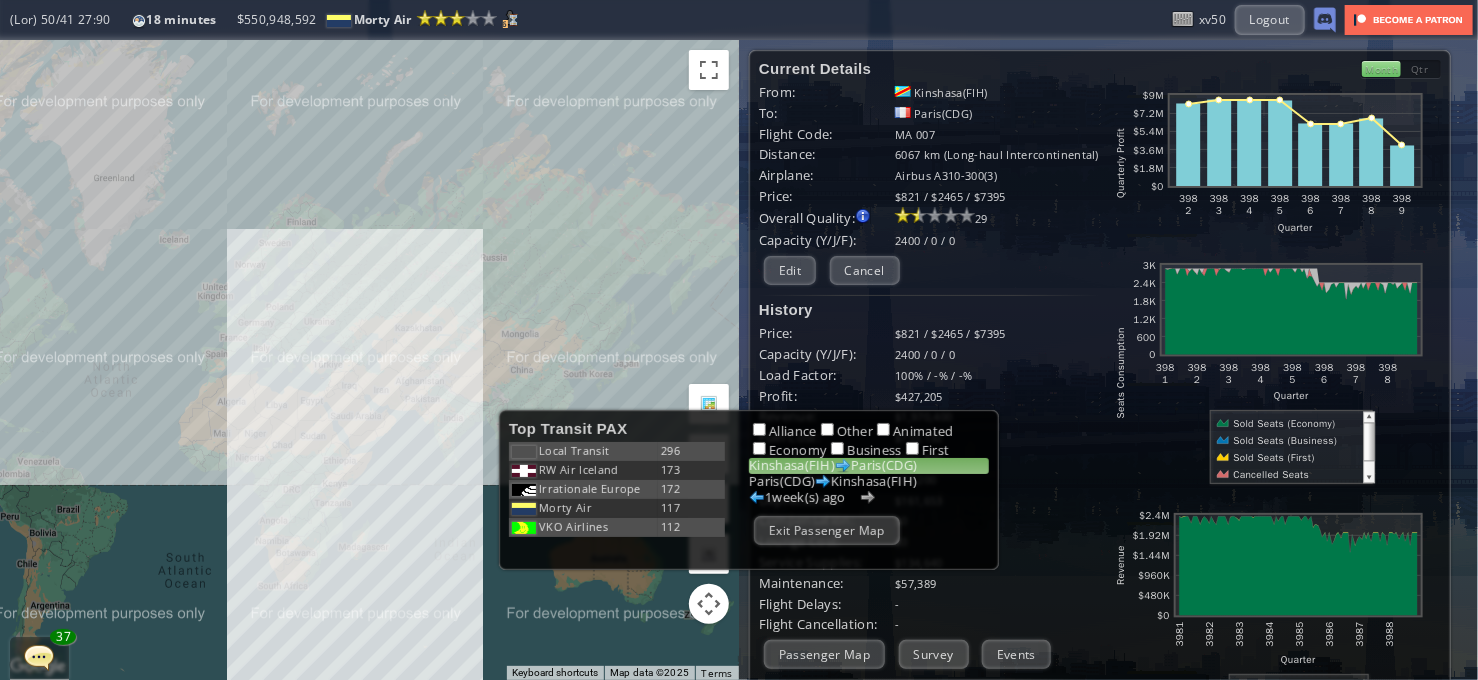 drag, startPoint x: 196, startPoint y: 515, endPoint x: 284, endPoint y: 390, distance: 152.86923 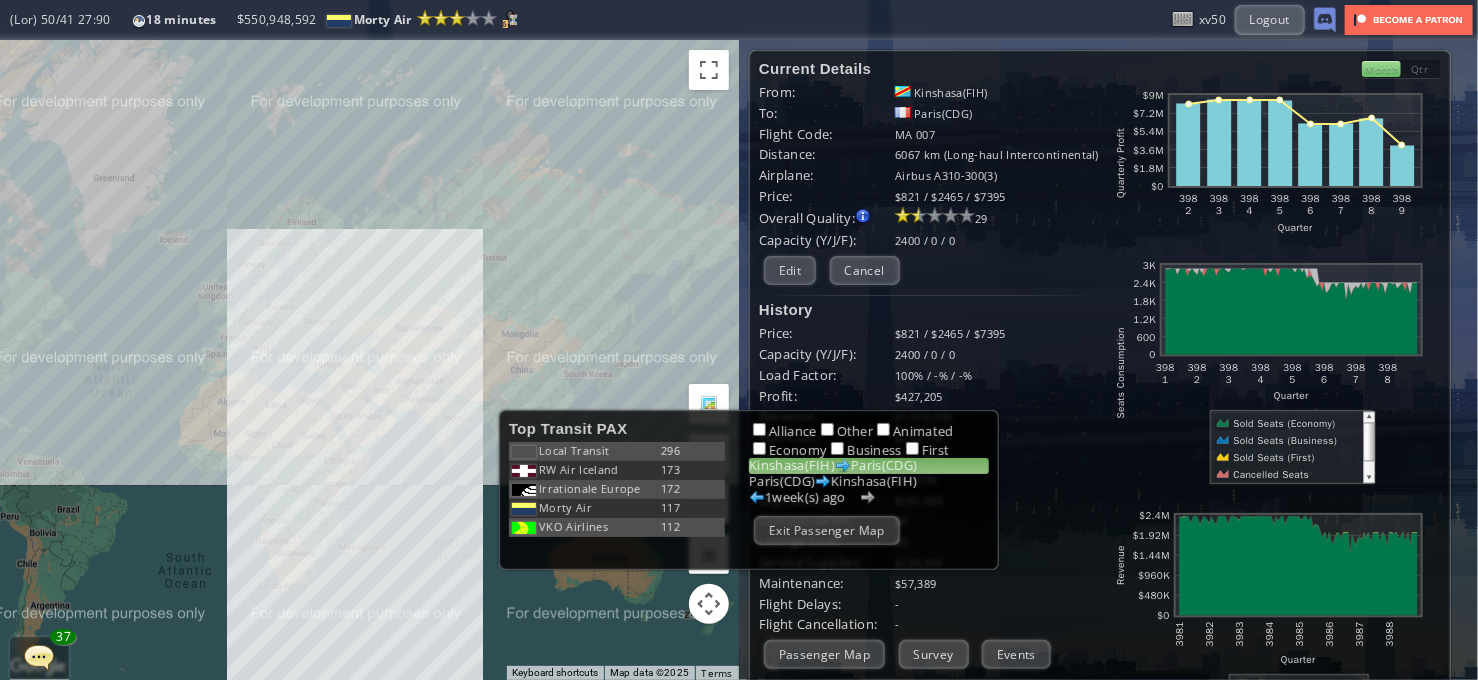 click on "To navigate, press the arrow keys." at bounding box center (369, 360) 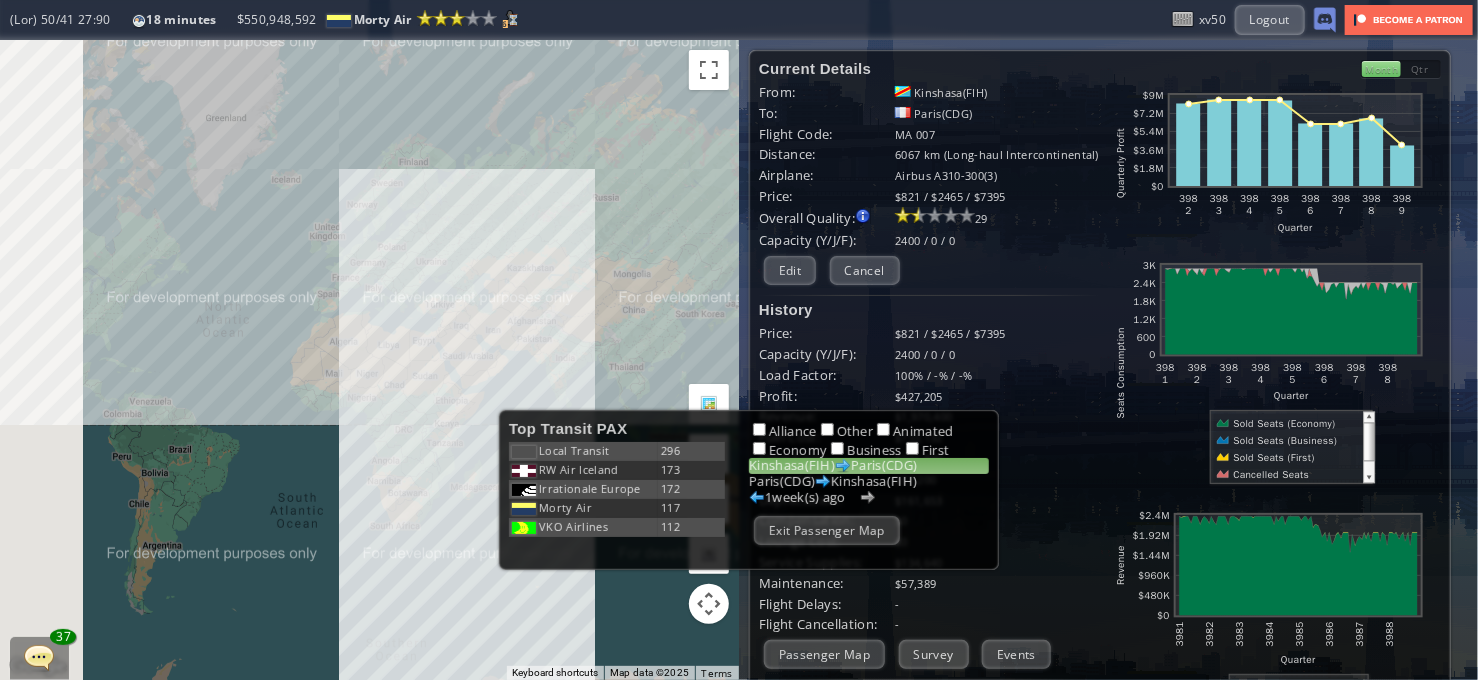 drag, startPoint x: 173, startPoint y: 460, endPoint x: 340, endPoint y: 375, distance: 187.3873 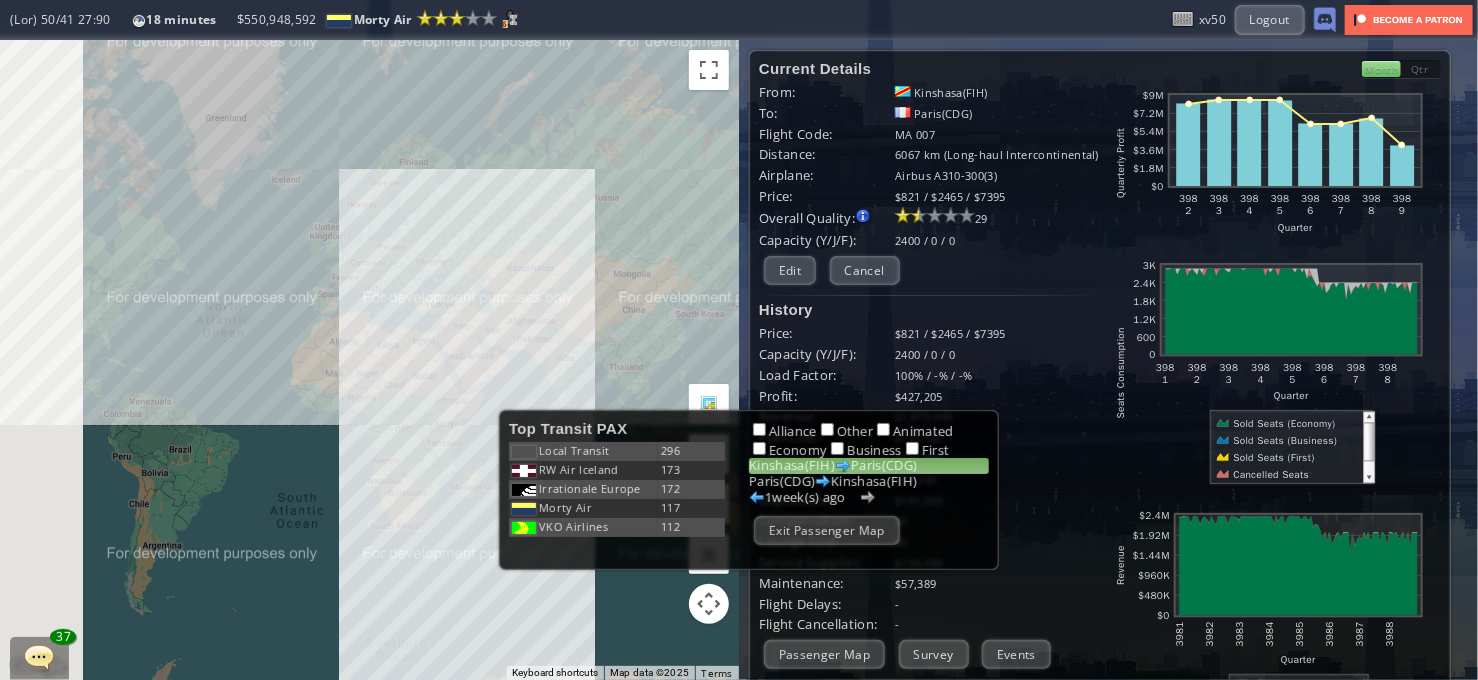 click on "To navigate, press the arrow keys." at bounding box center (369, 360) 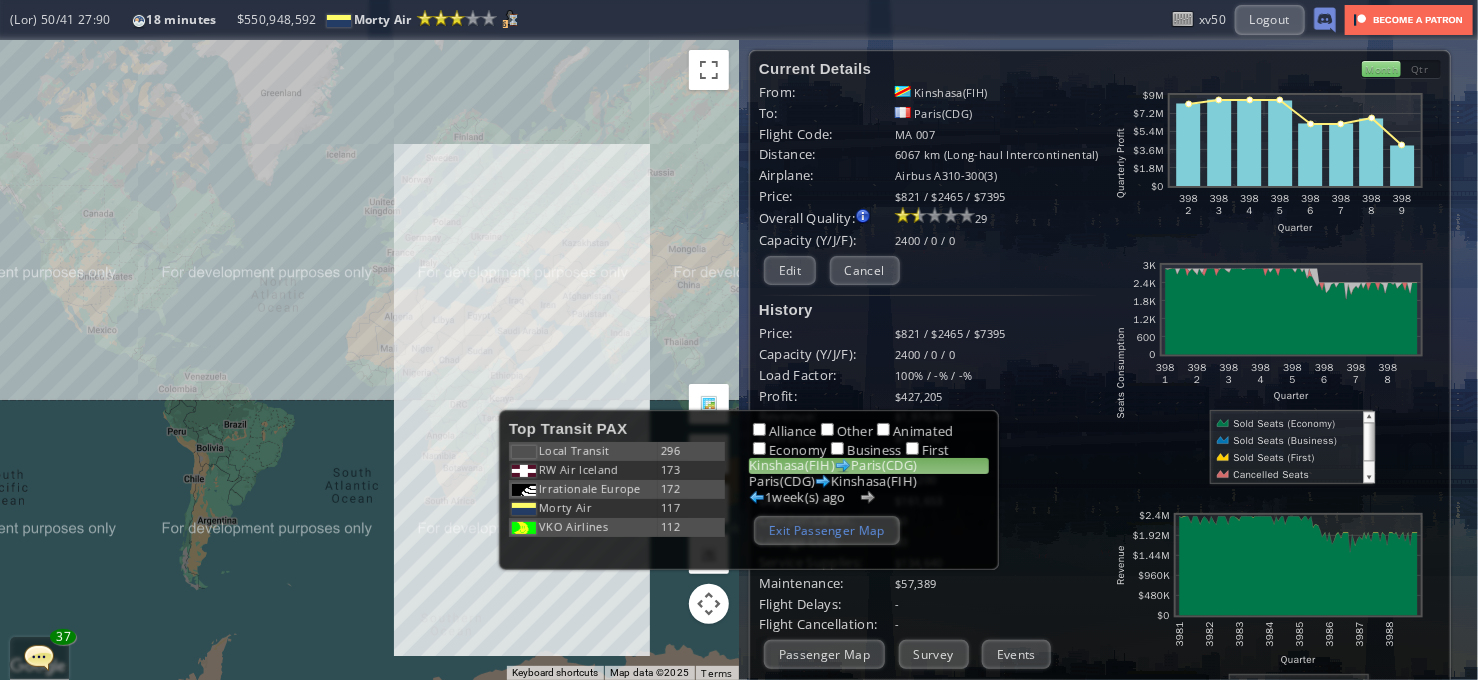 click on "Exit Passenger Map" at bounding box center (827, 530) 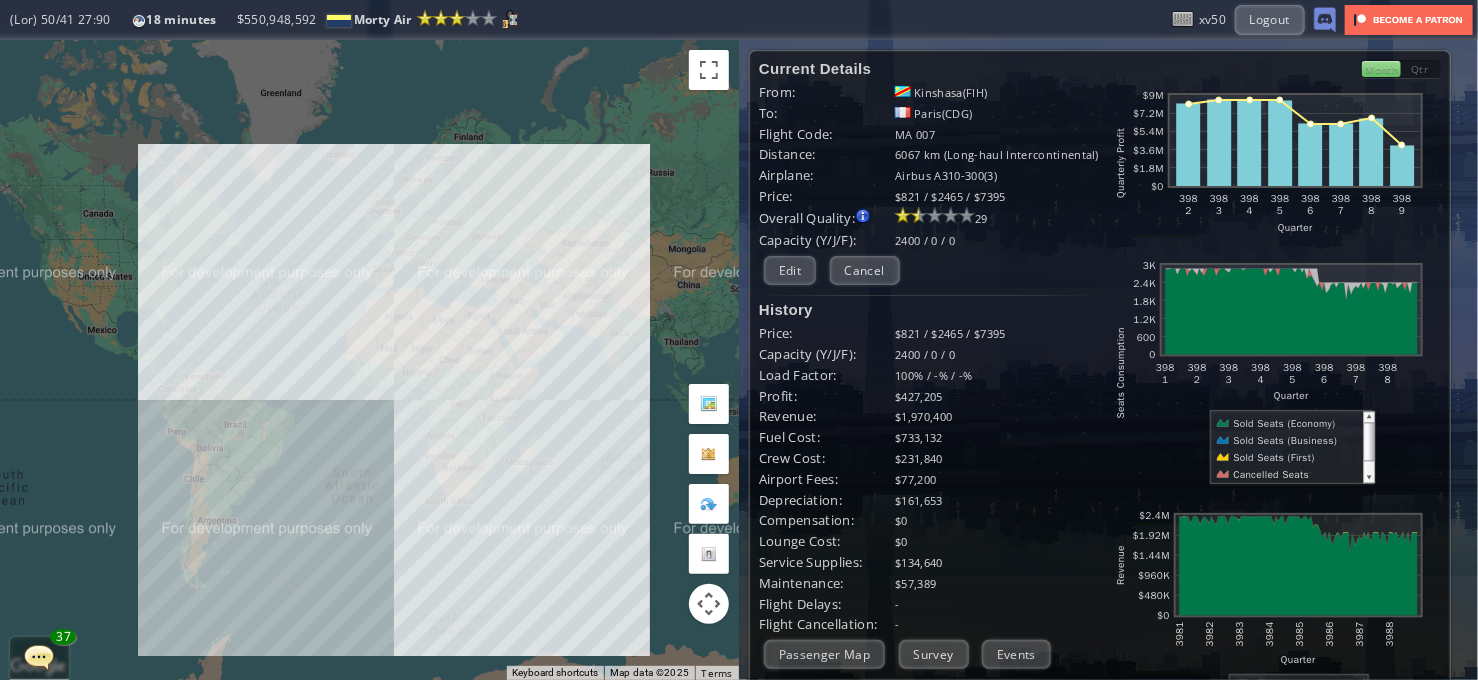 click on "To navigate, press the arrow keys." at bounding box center (369, 360) 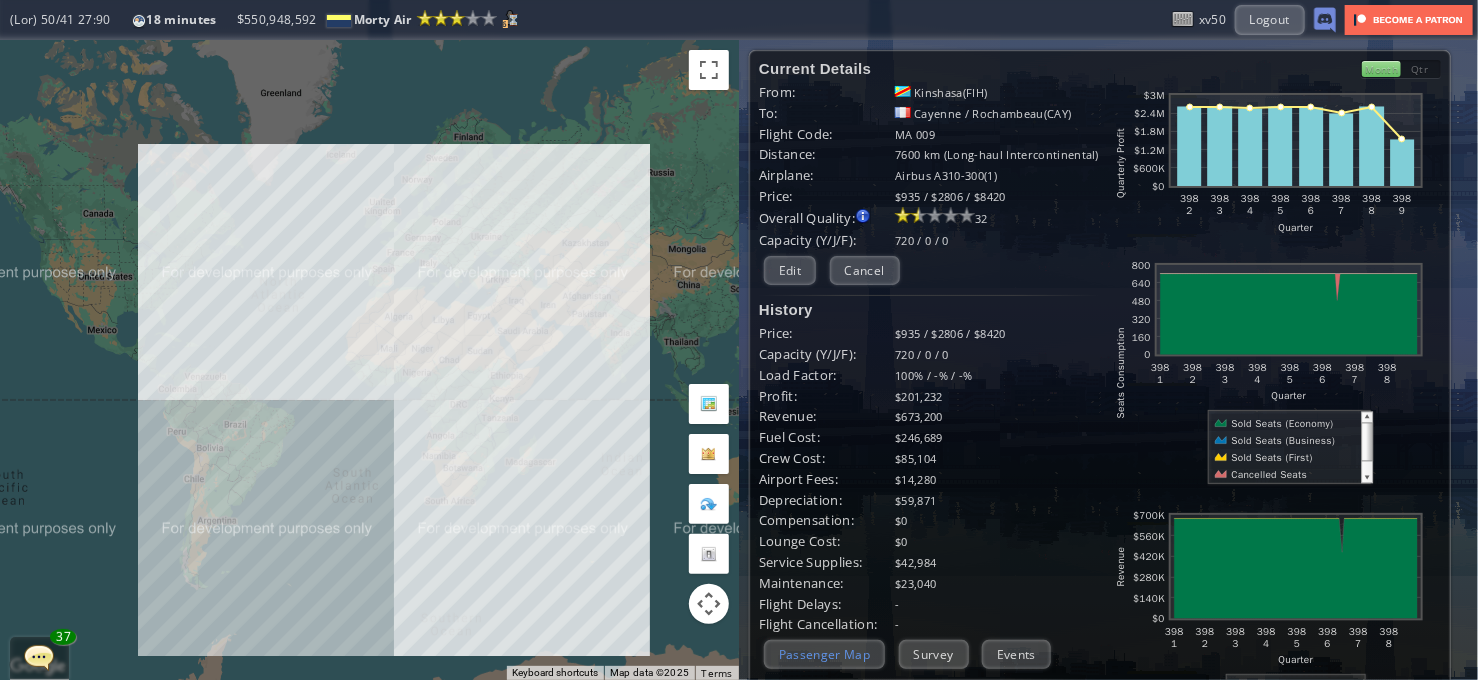 click on "Passenger Map" at bounding box center [824, 654] 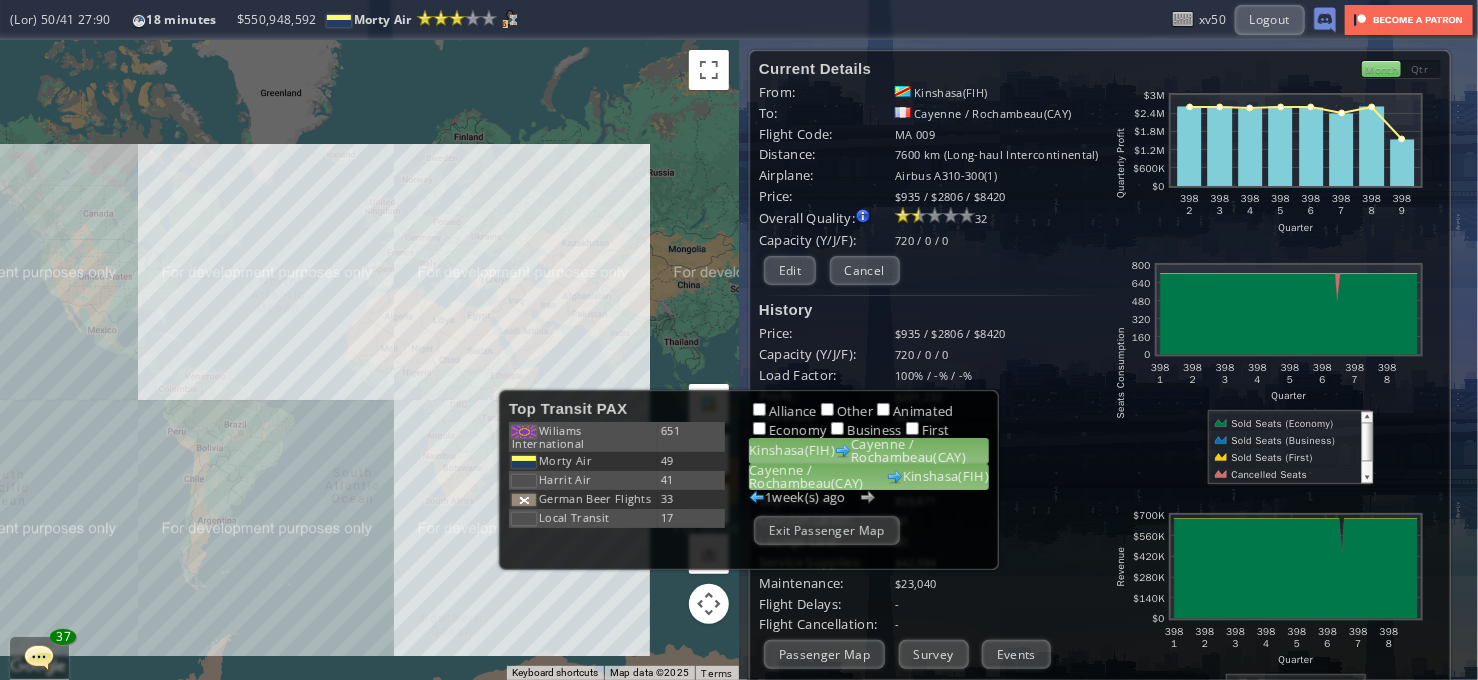 click on "Loremip / Dolorsitam(CON) Adipisci(ELI)" at bounding box center [869, 477] 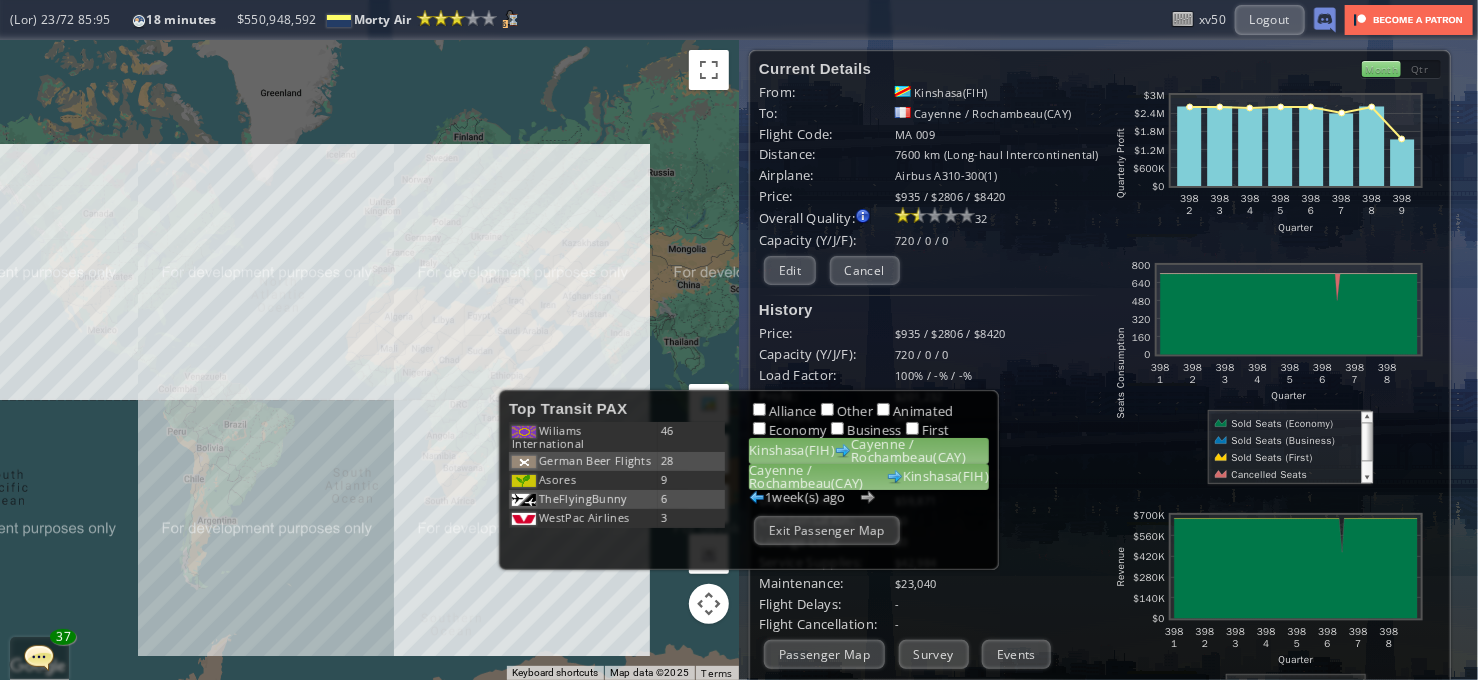 click on "Loremips(DOL) Sitamet / Consectetu(ADI)" at bounding box center [869, 451] 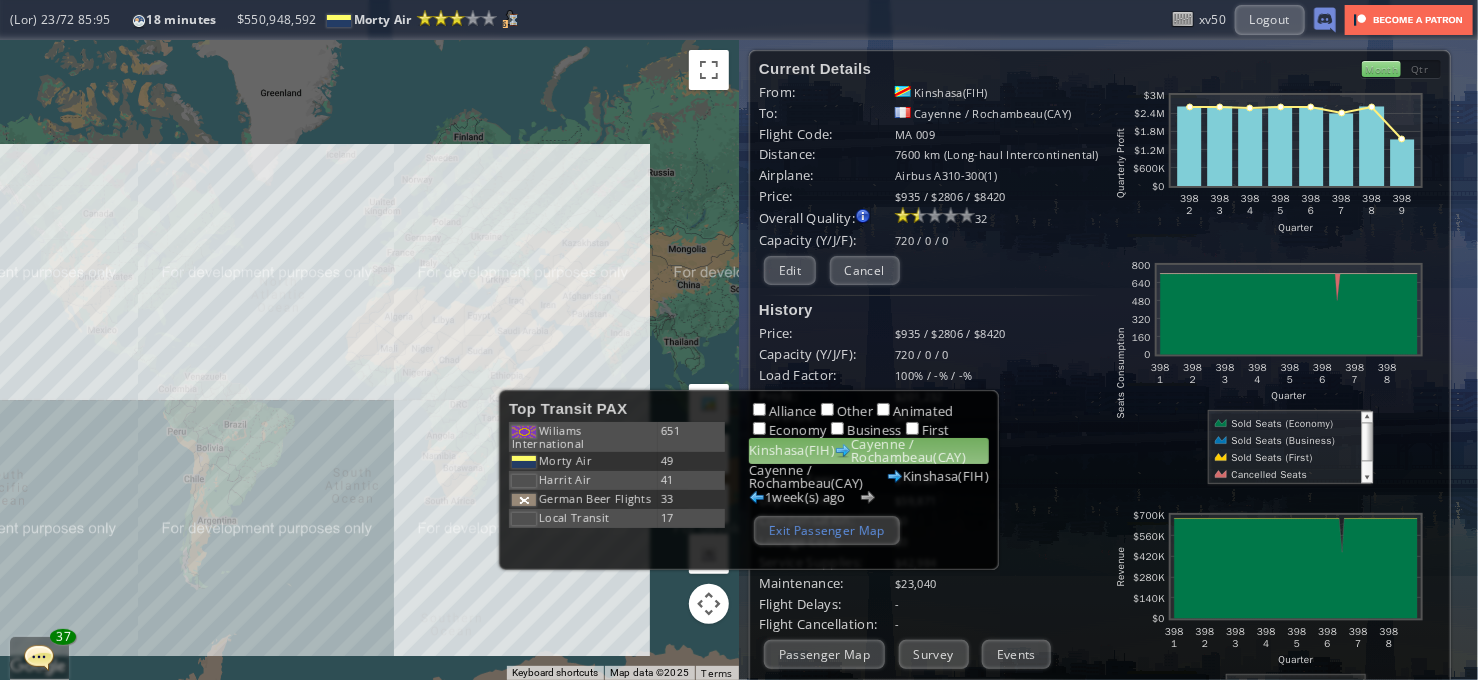 click on "Exit Passenger Map" at bounding box center [827, 530] 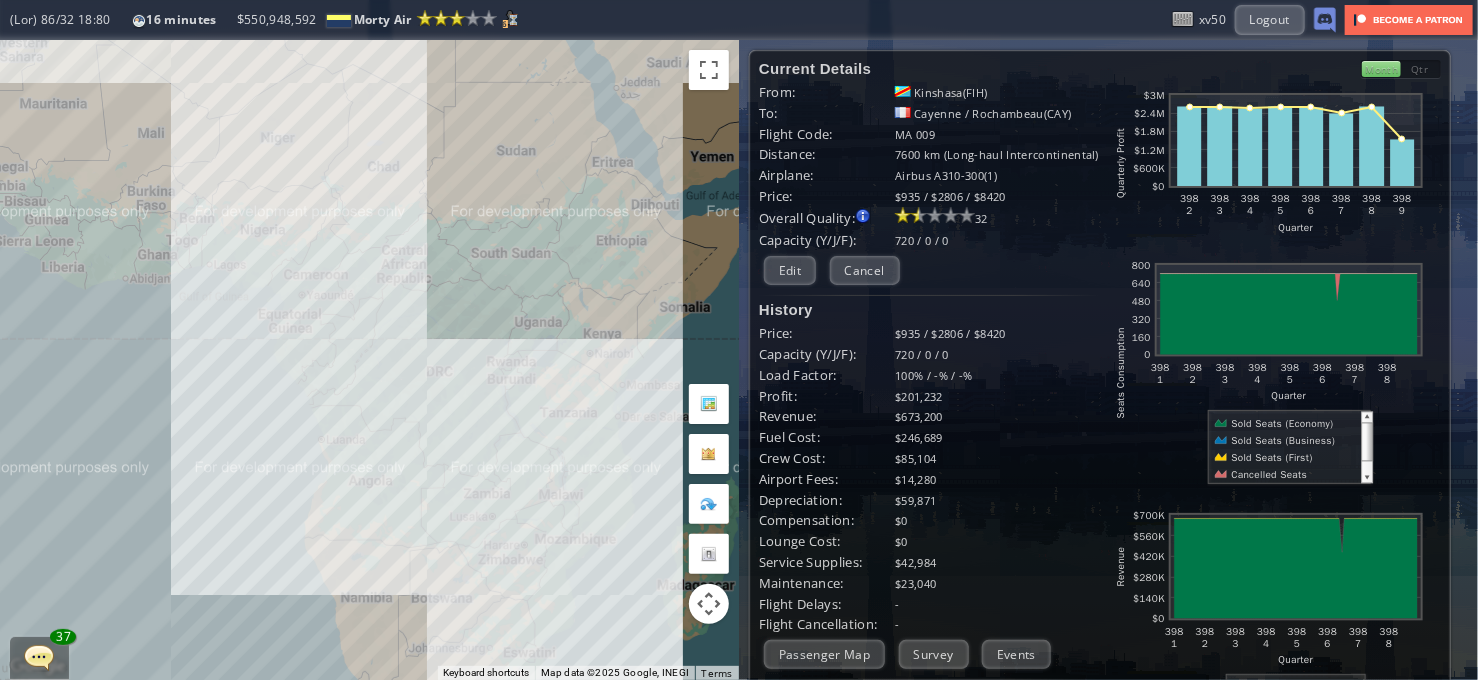 click on "To navigate, press the arrow keys." at bounding box center (369, 360) 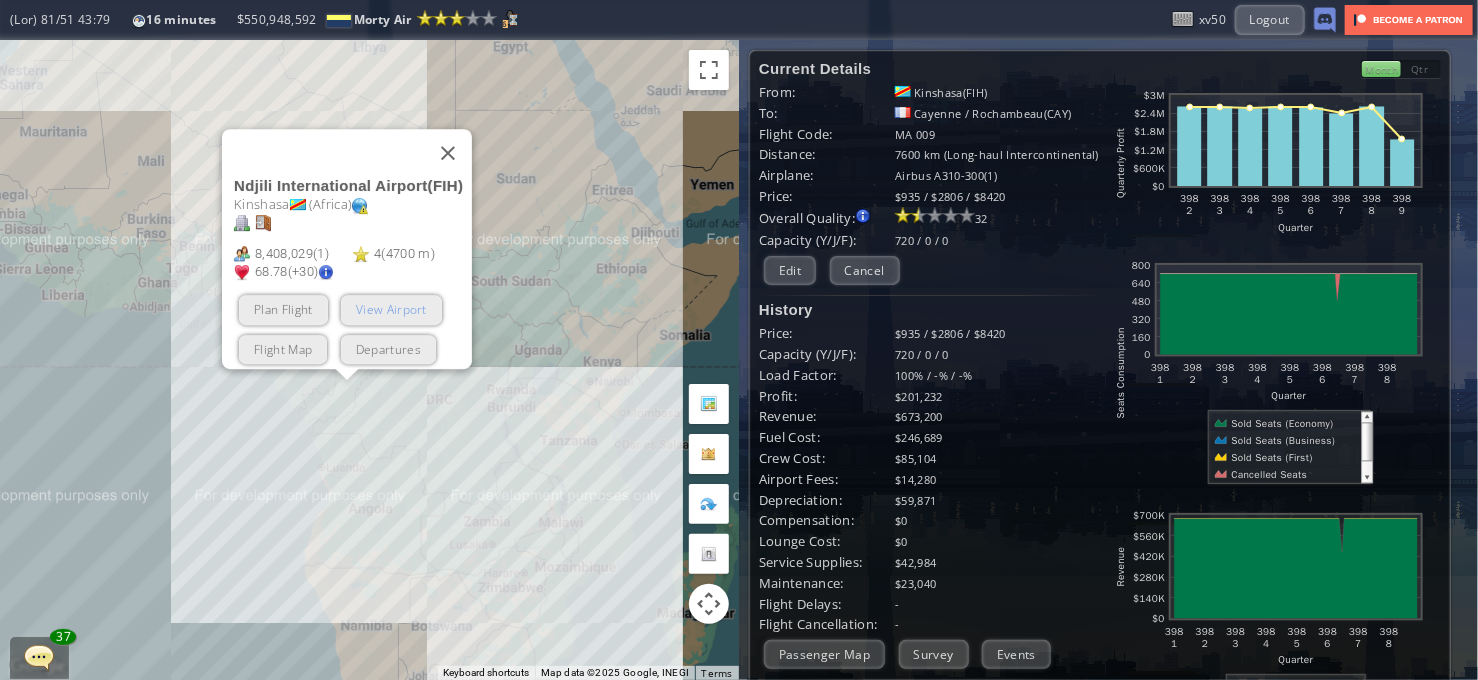 click on "View Airport" at bounding box center [390, 310] 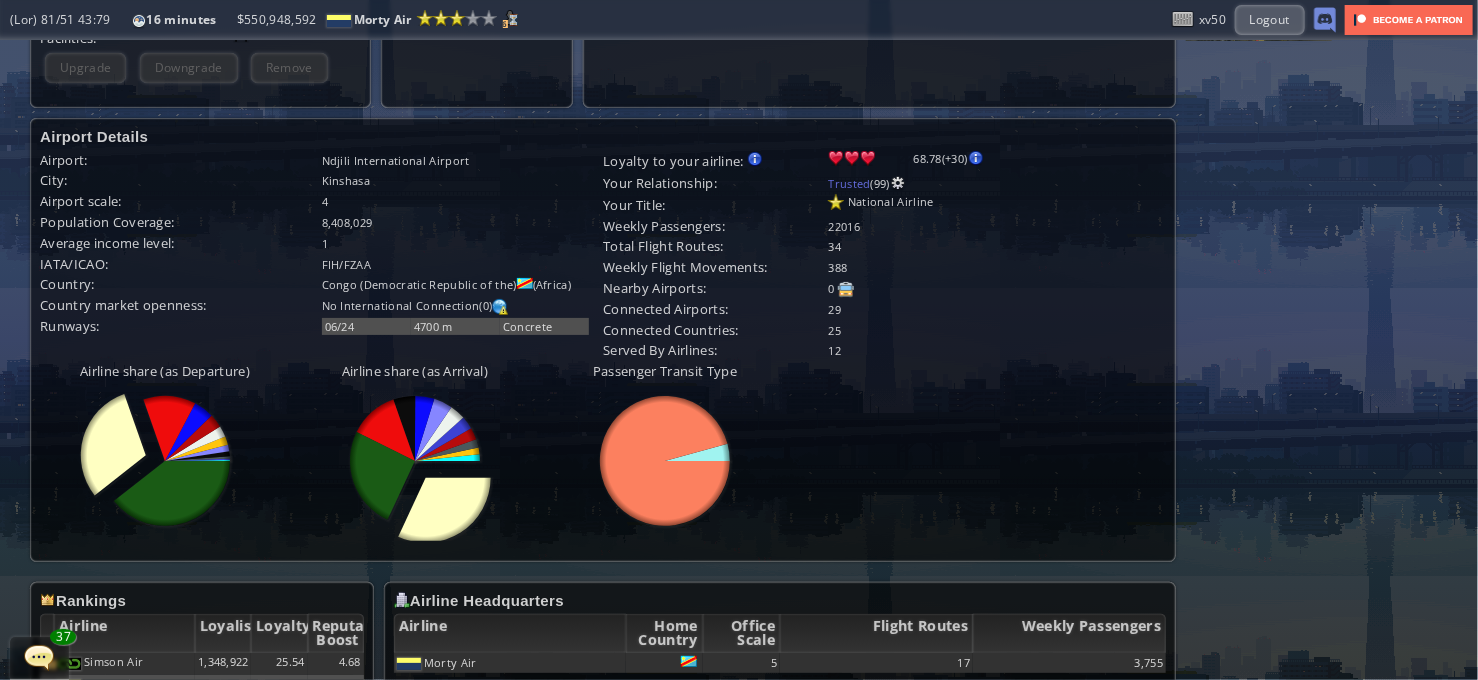 scroll, scrollTop: 500, scrollLeft: 0, axis: vertical 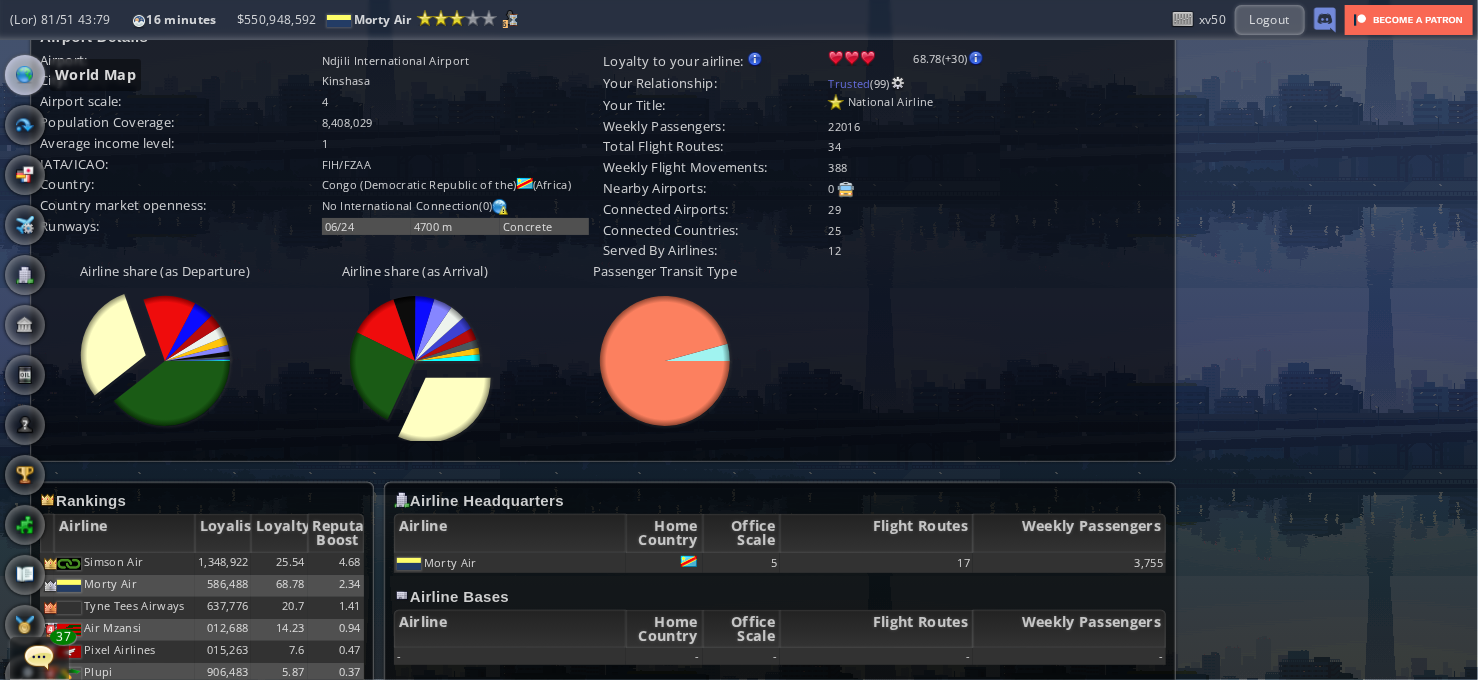 click at bounding box center (25, 75) 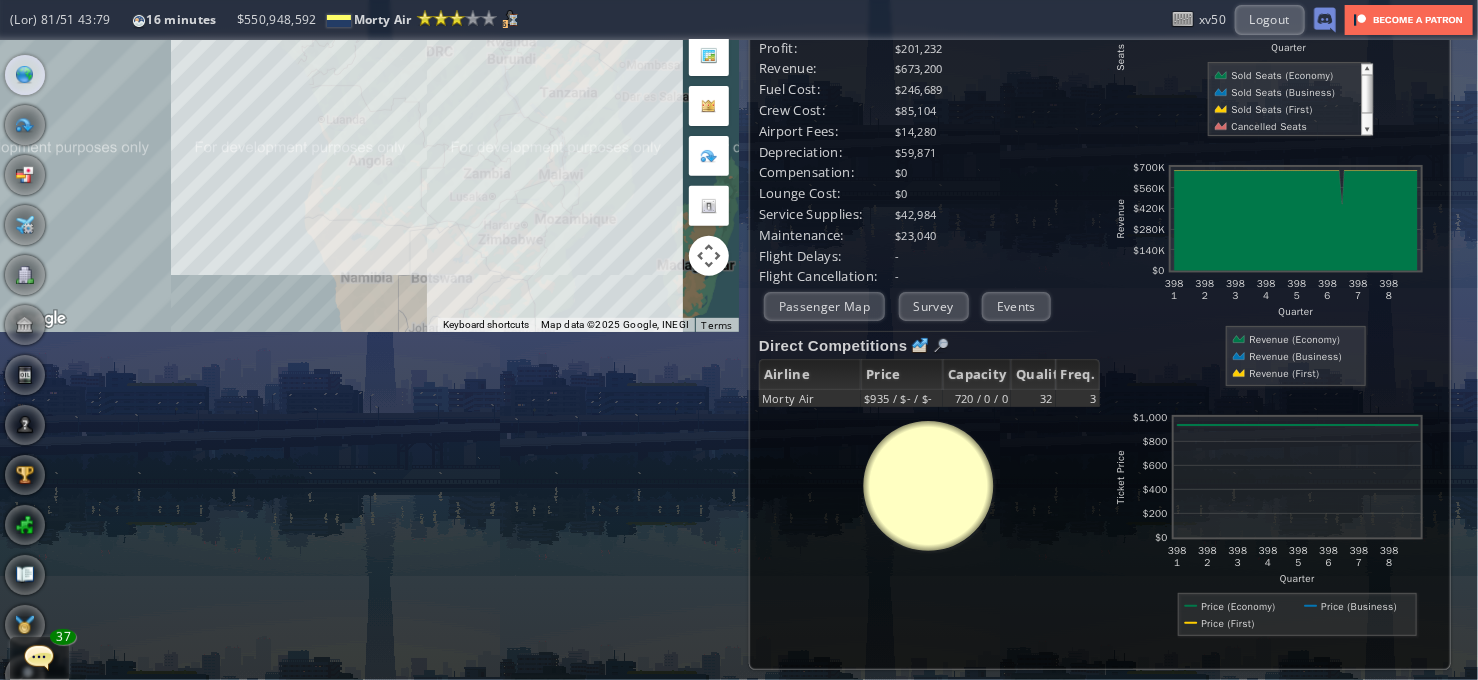scroll, scrollTop: 0, scrollLeft: 0, axis: both 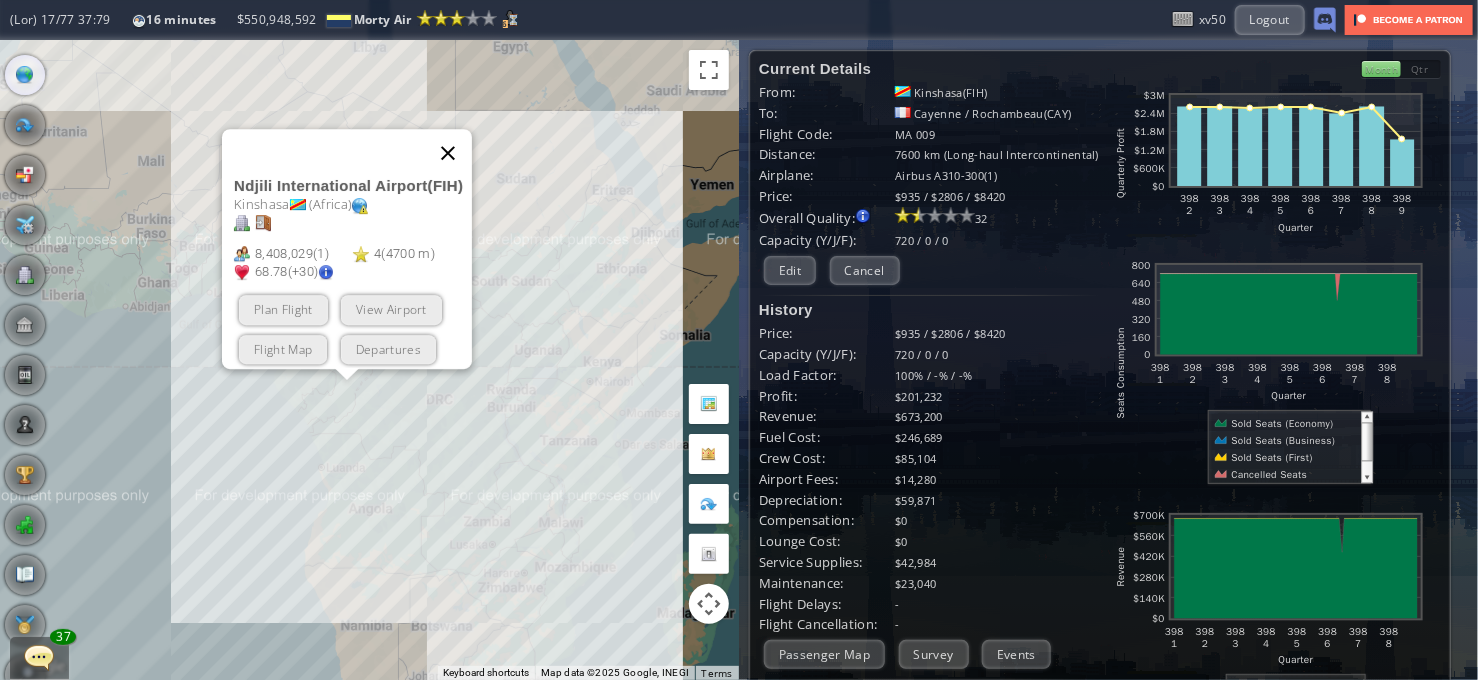click at bounding box center (448, 153) 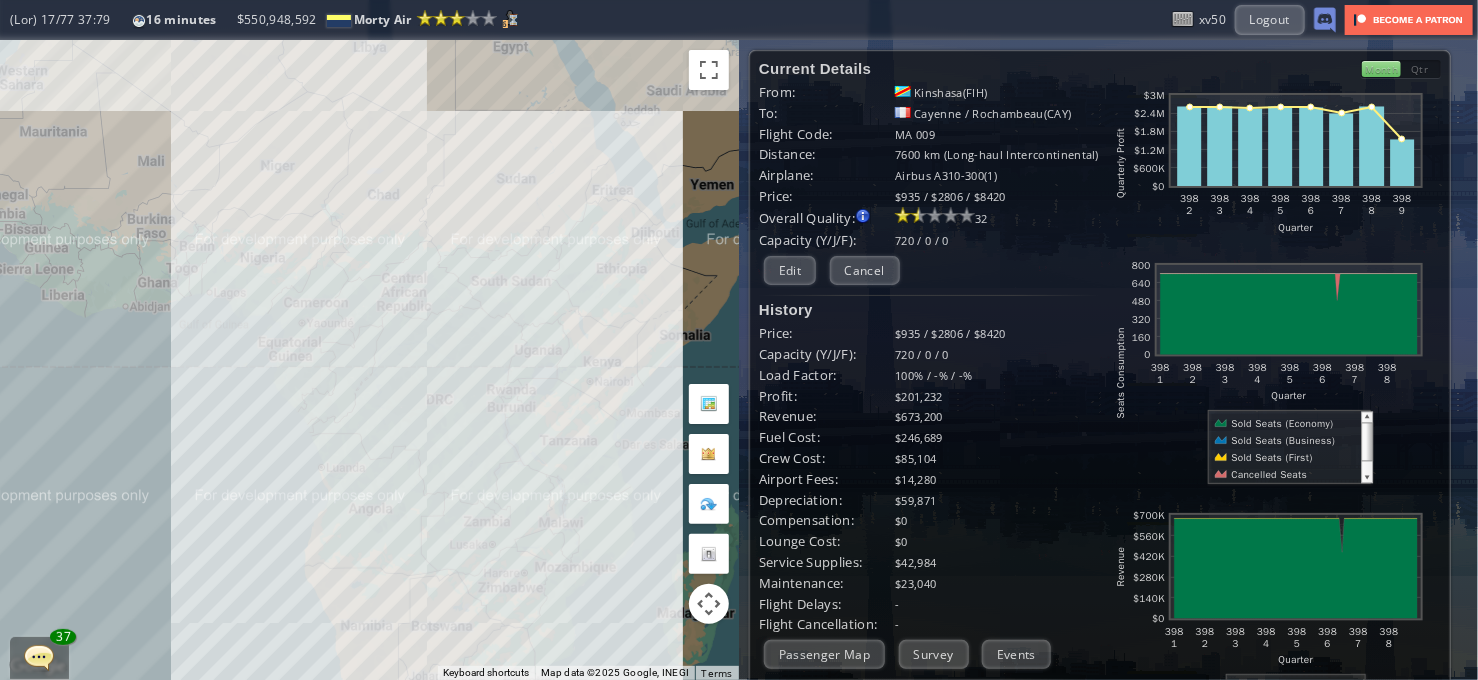 click on "To navigate, press the arrow keys." at bounding box center [369, 360] 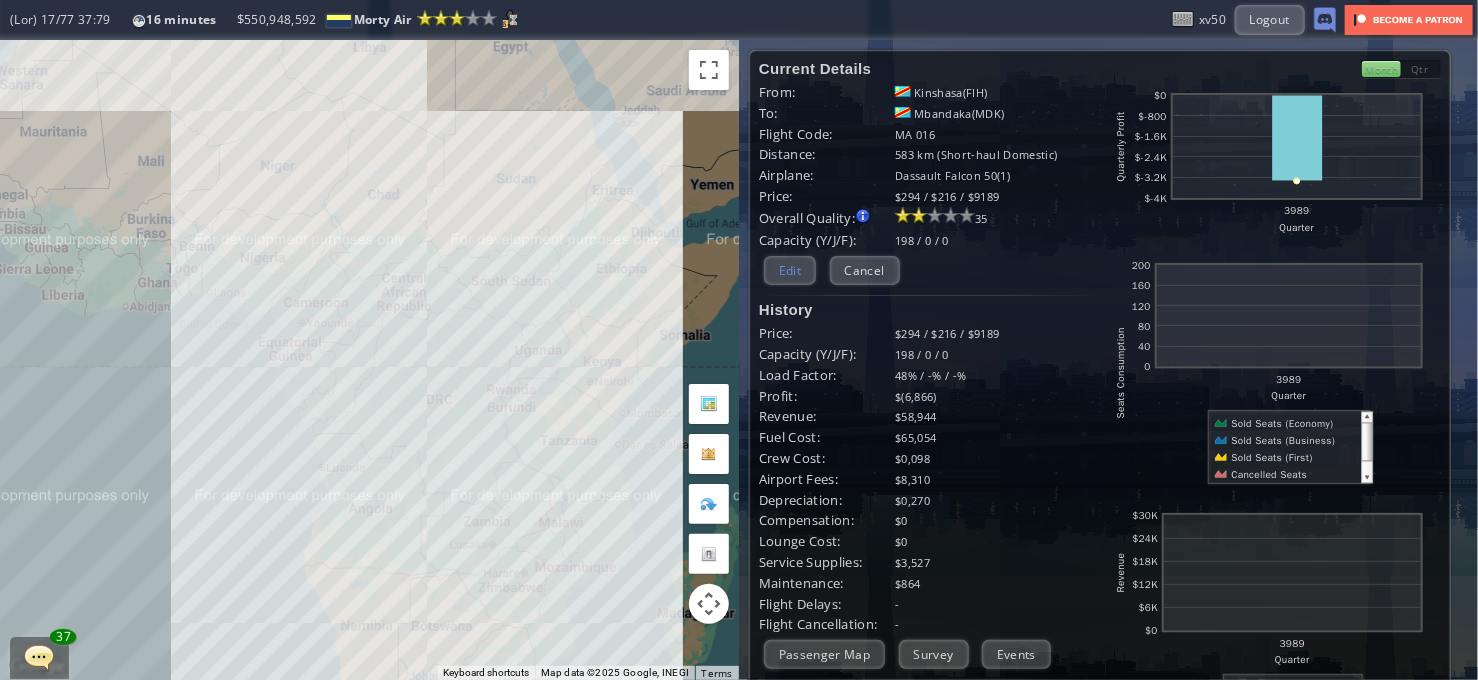 click on "Edit" at bounding box center [790, 270] 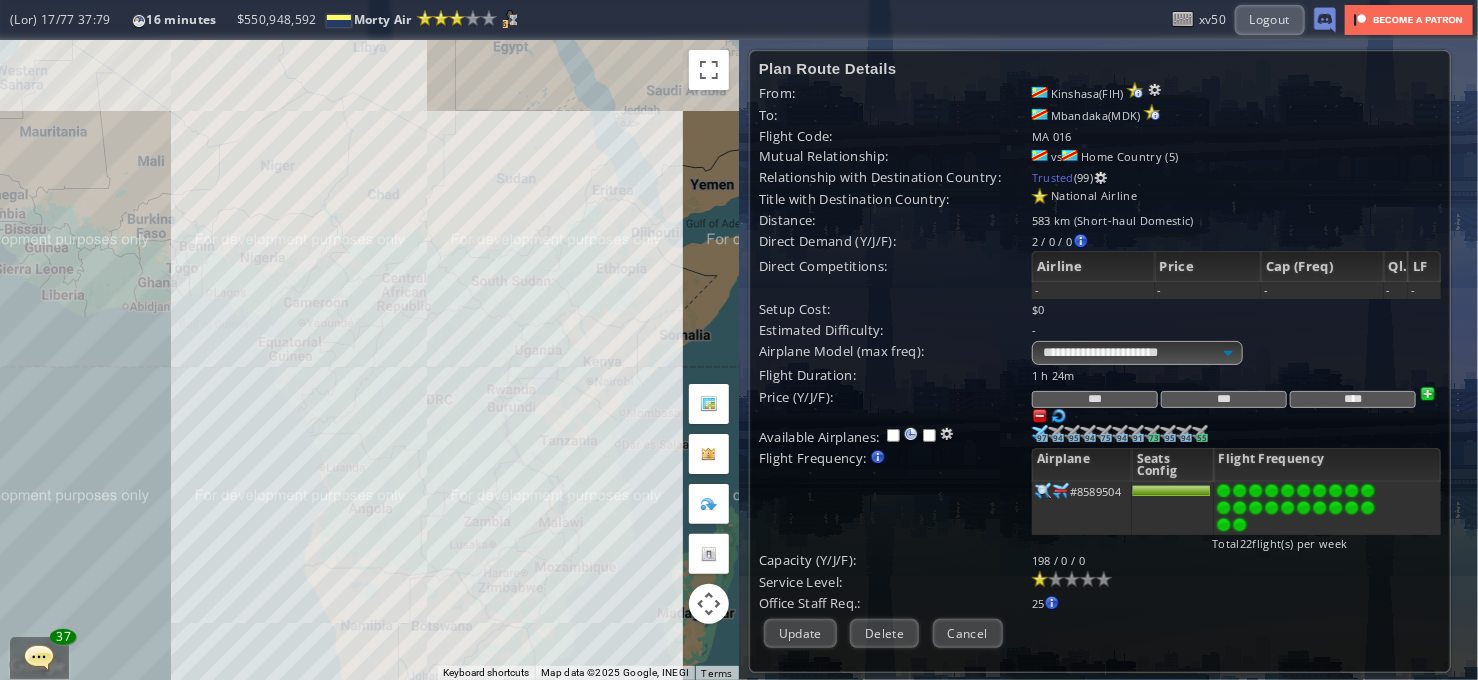 click at bounding box center [1059, 416] 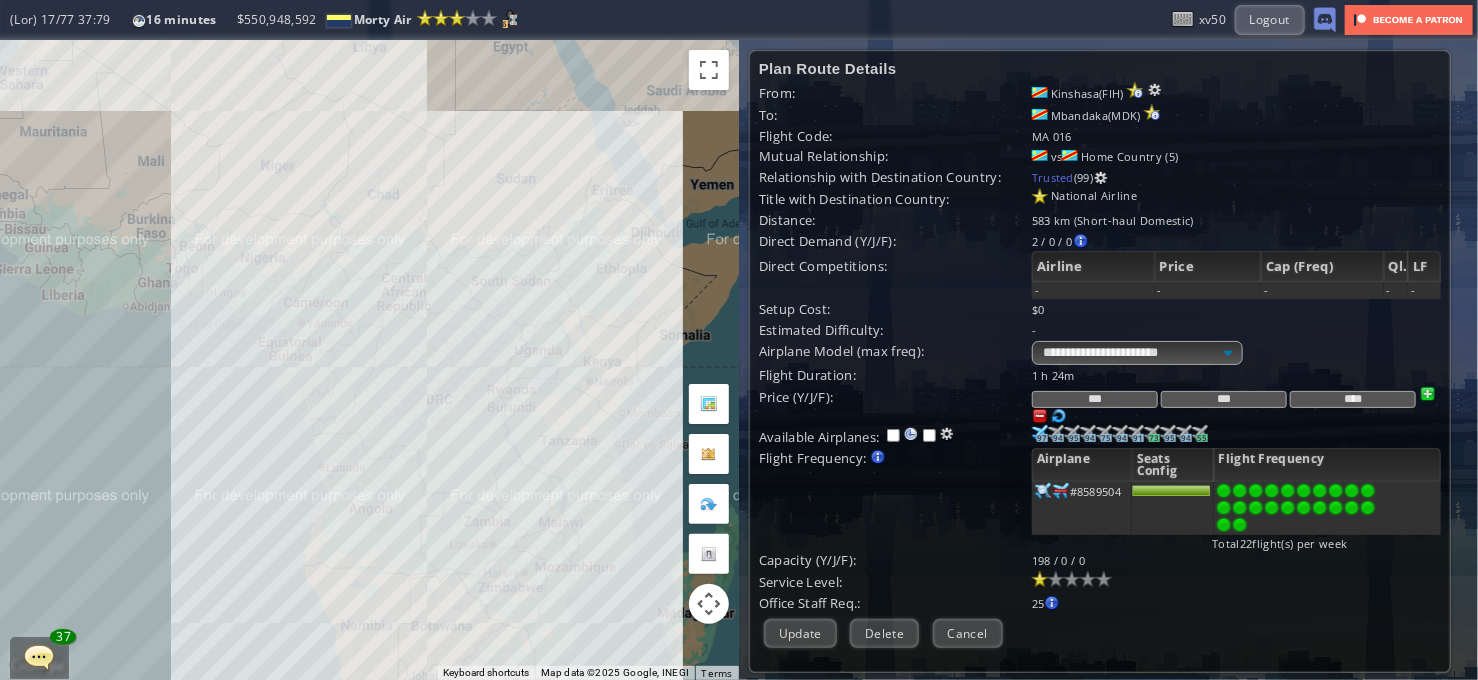 click at bounding box center (1040, 416) 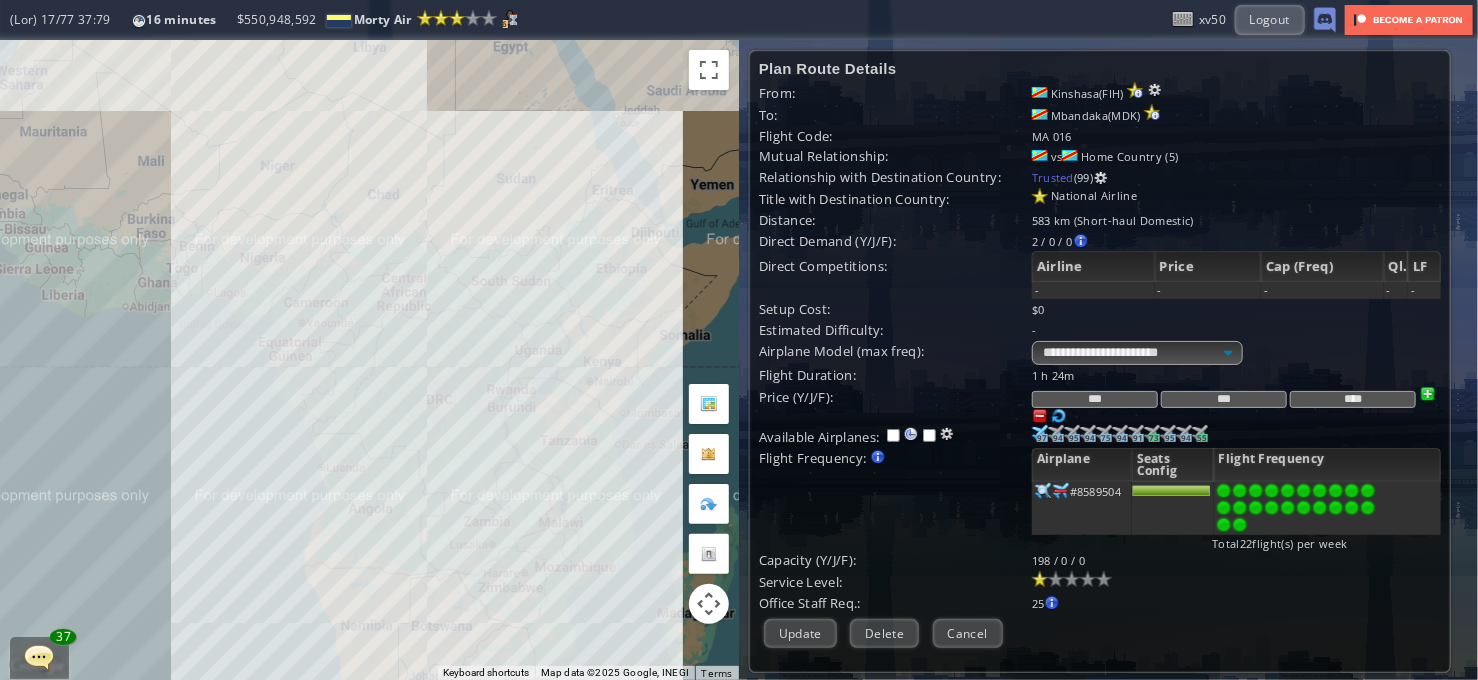 click at bounding box center (1040, 416) 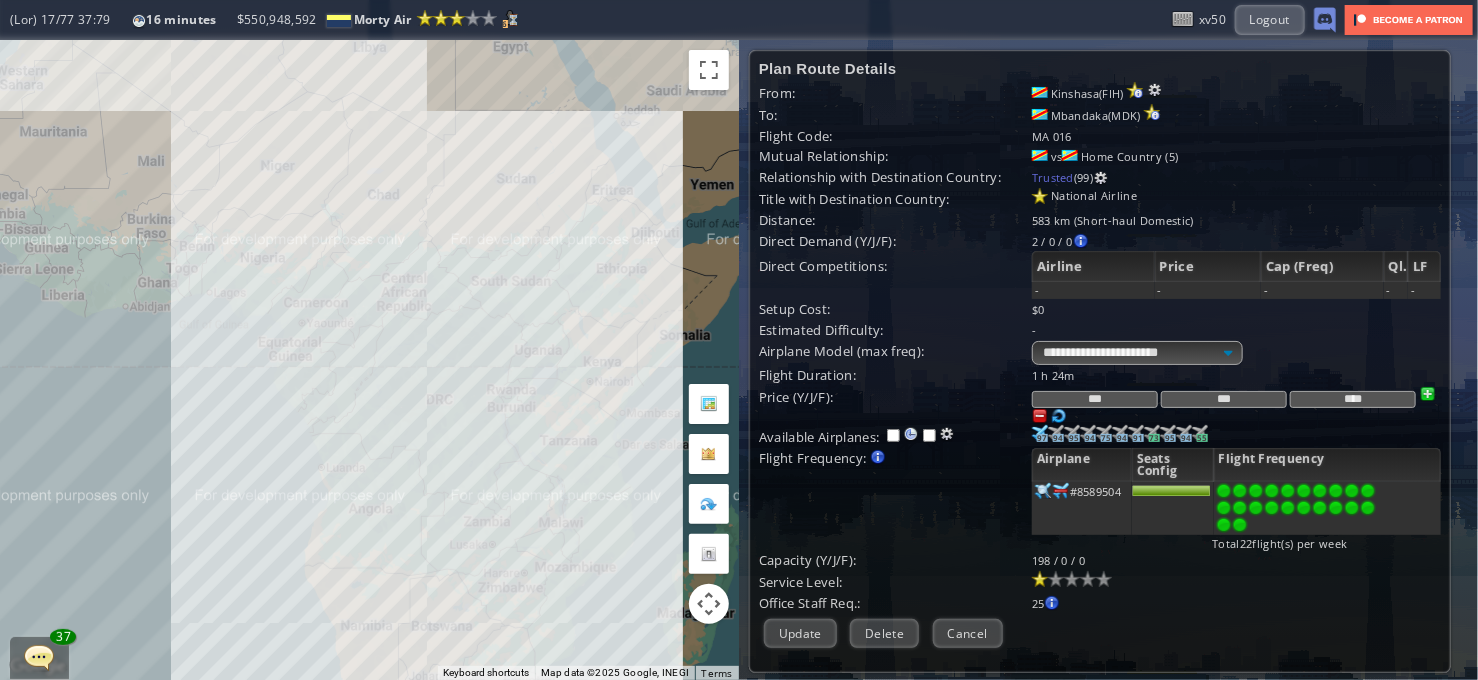 click at bounding box center (1040, 416) 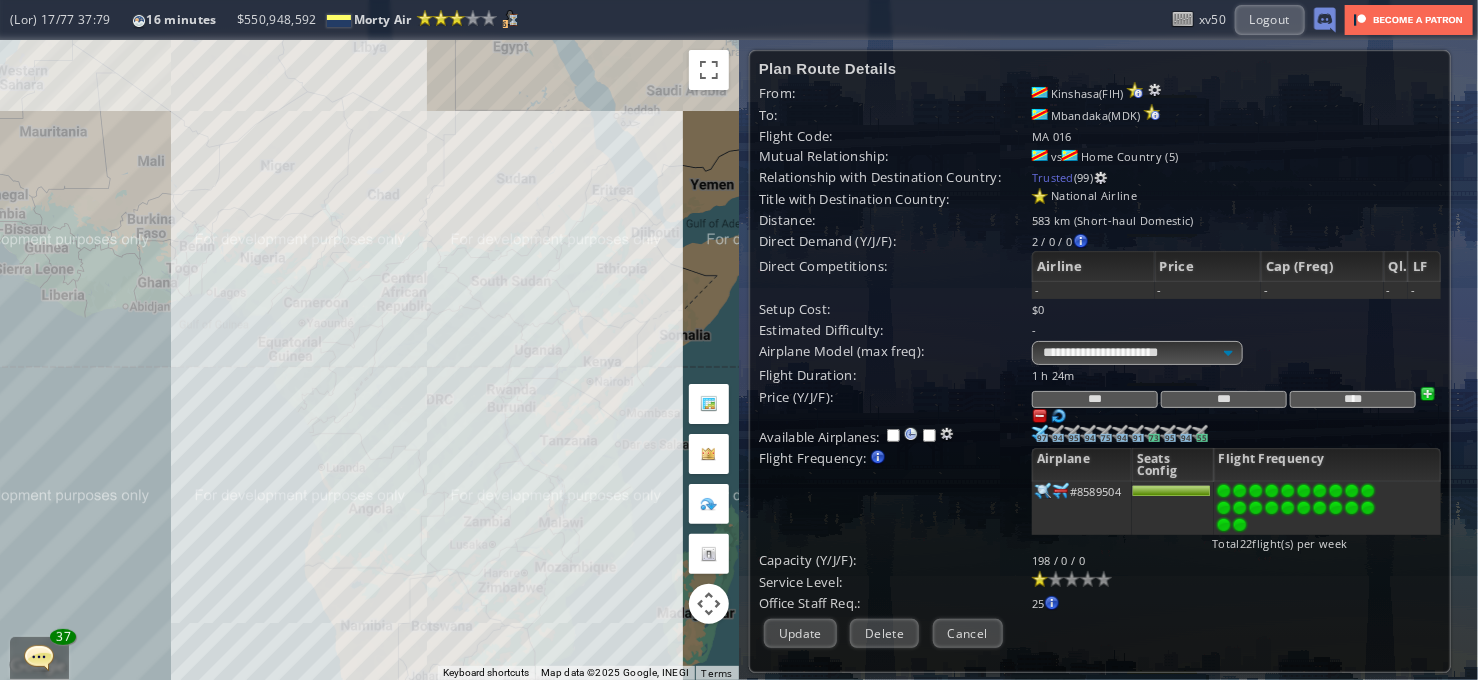 click at bounding box center (1040, 416) 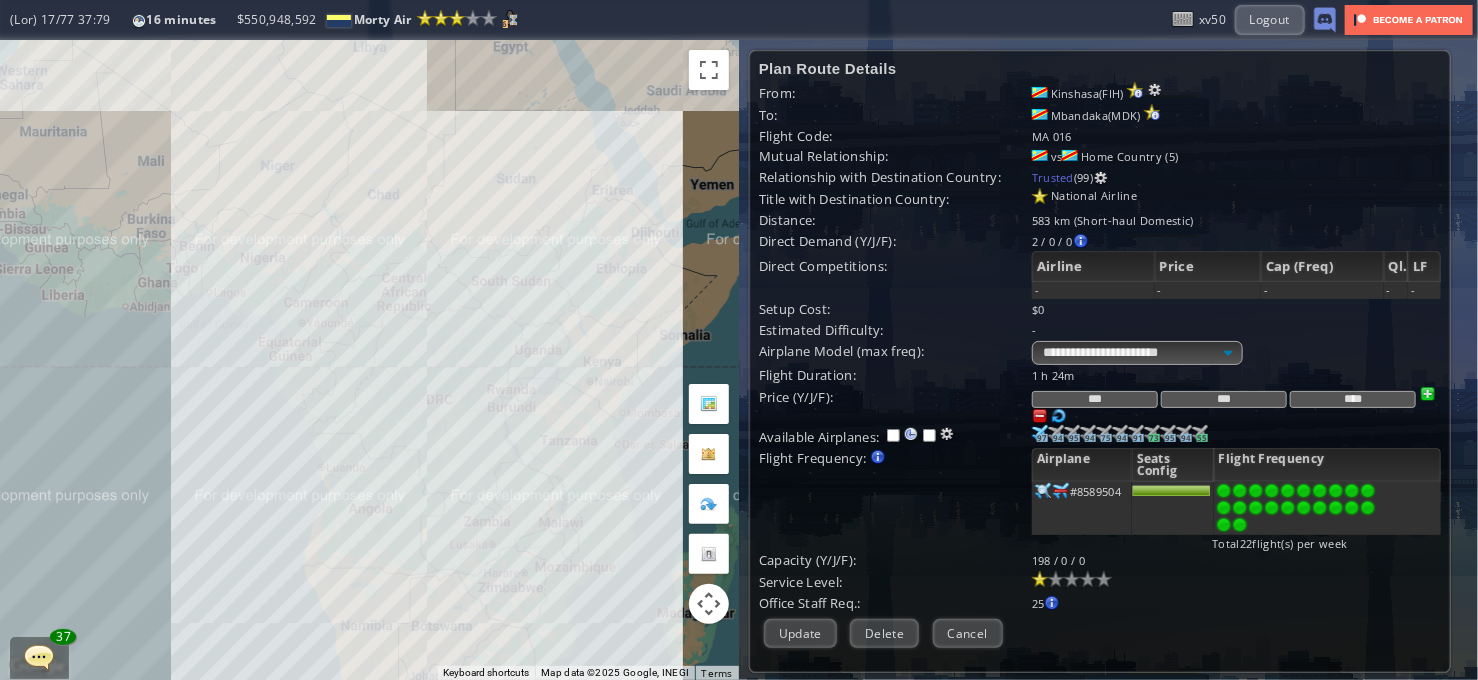 click at bounding box center [1040, 416] 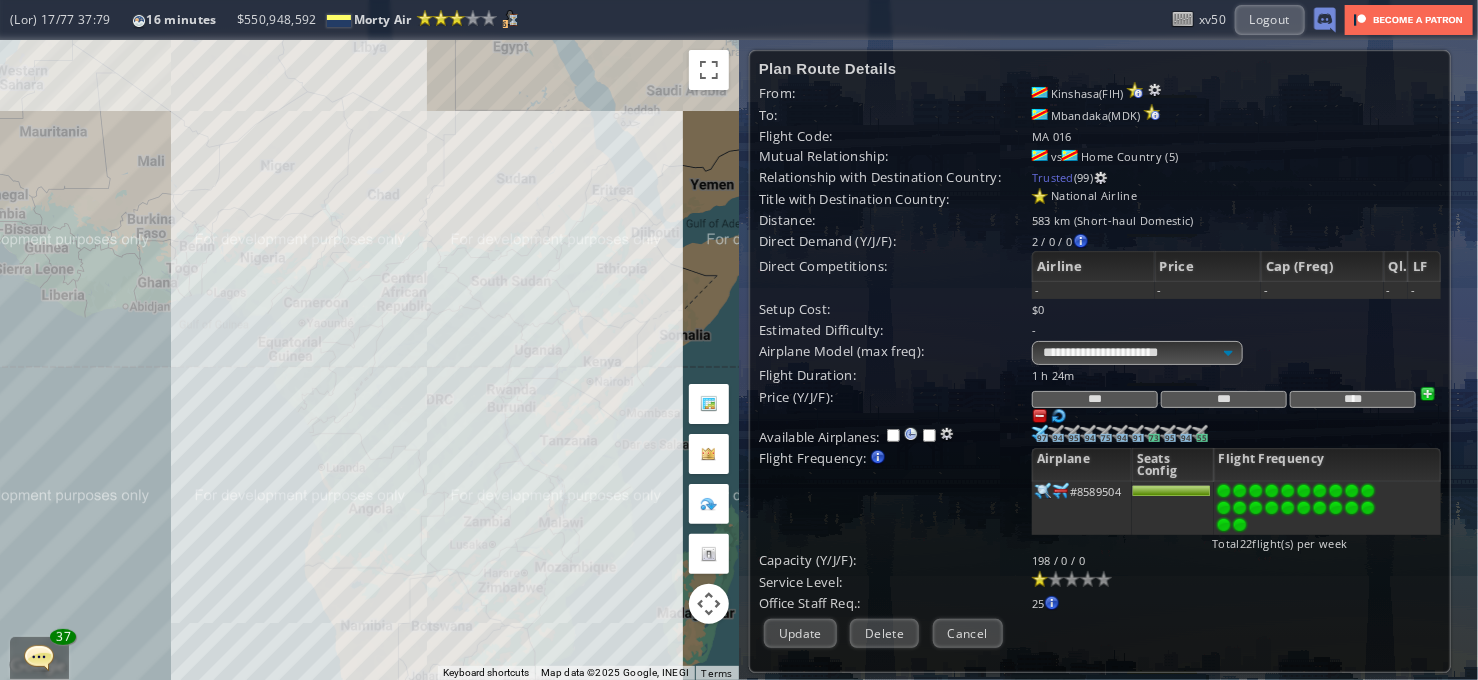 click at bounding box center (1040, 416) 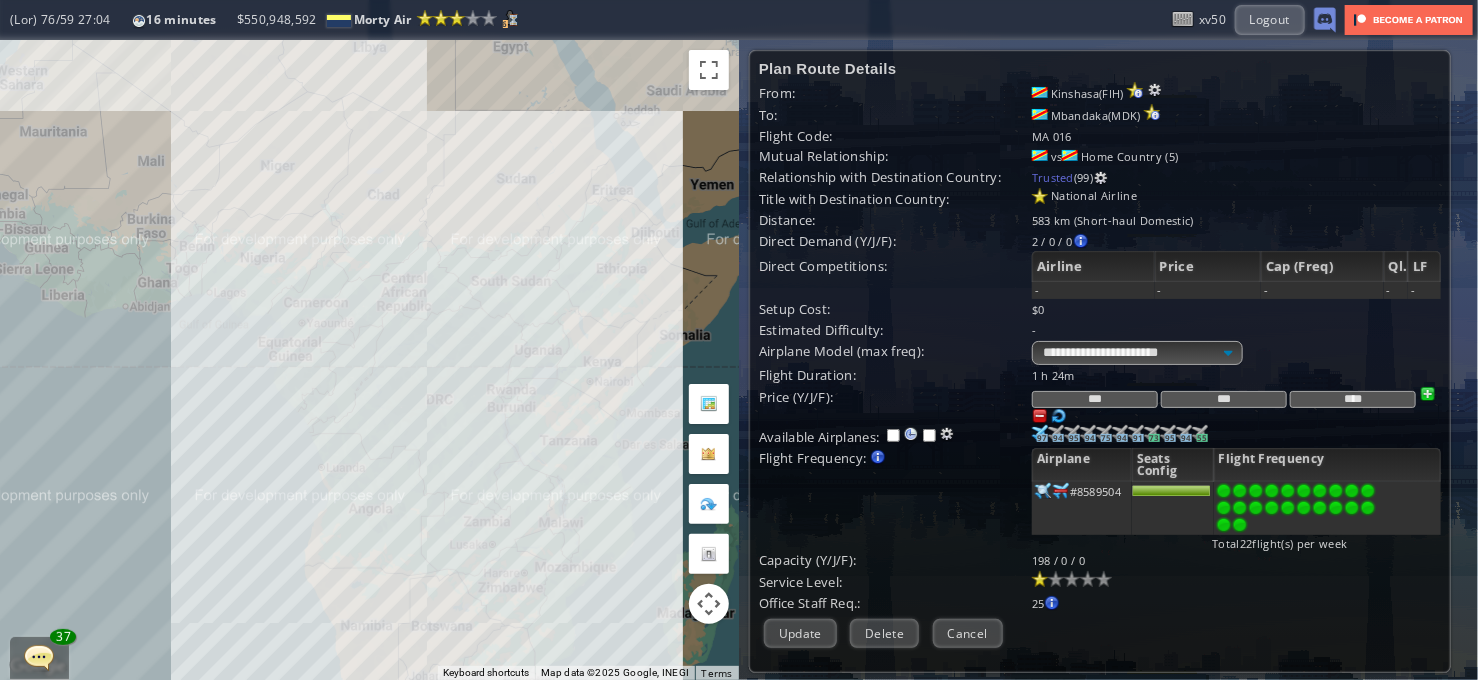 click at bounding box center (1040, 416) 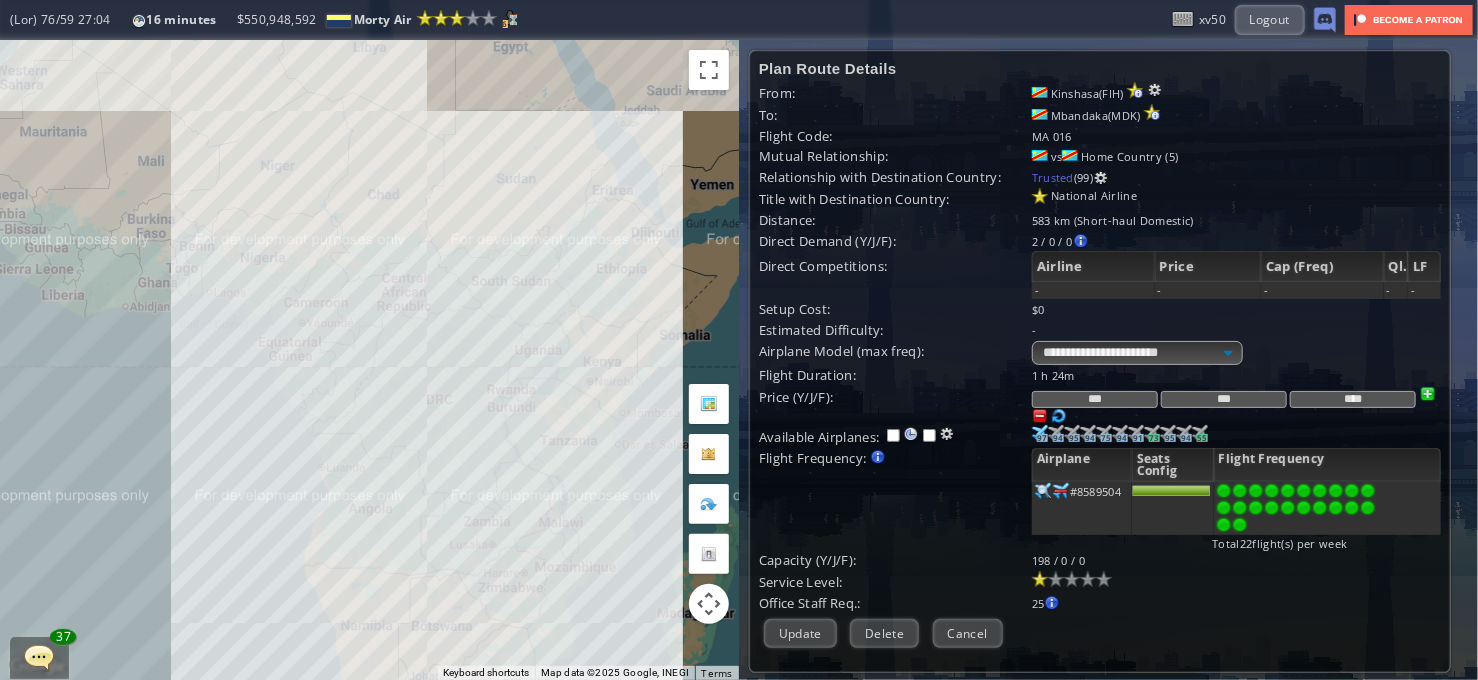 click at bounding box center (1040, 416) 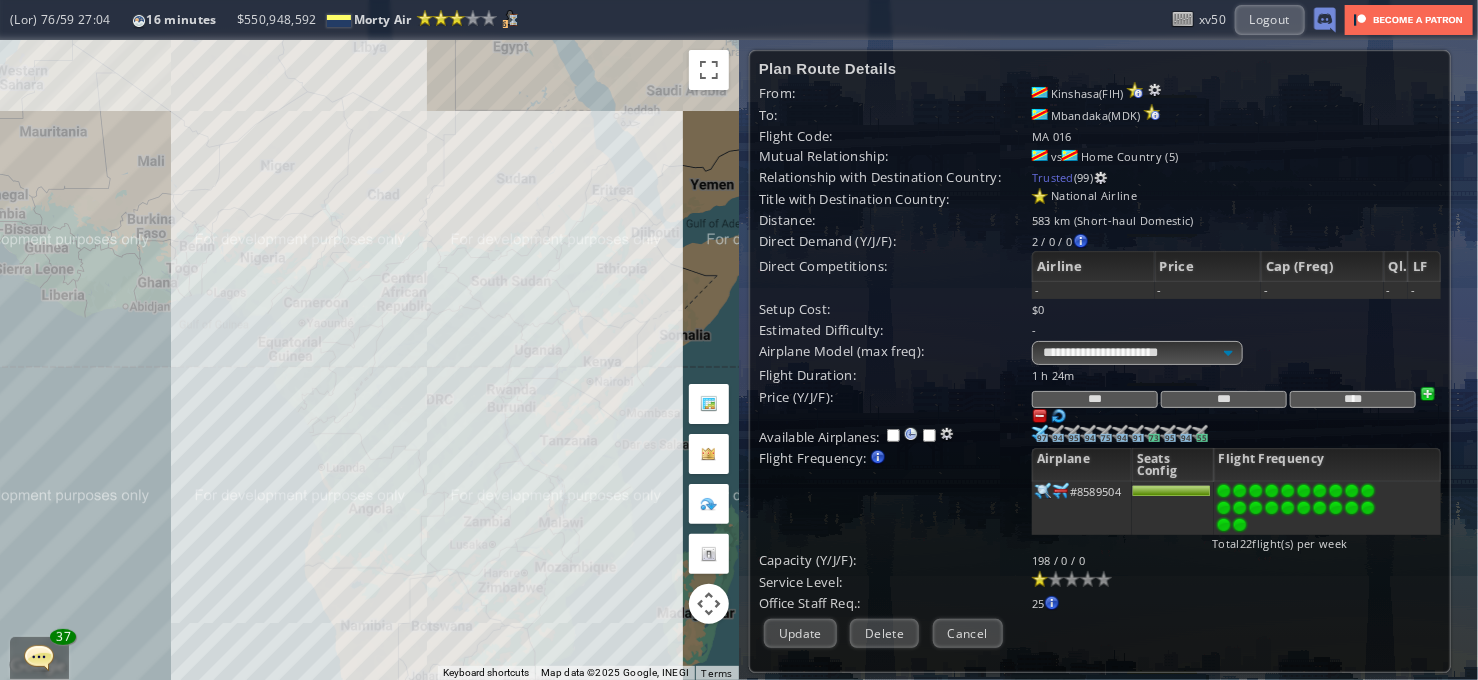 click at bounding box center [1428, 394] 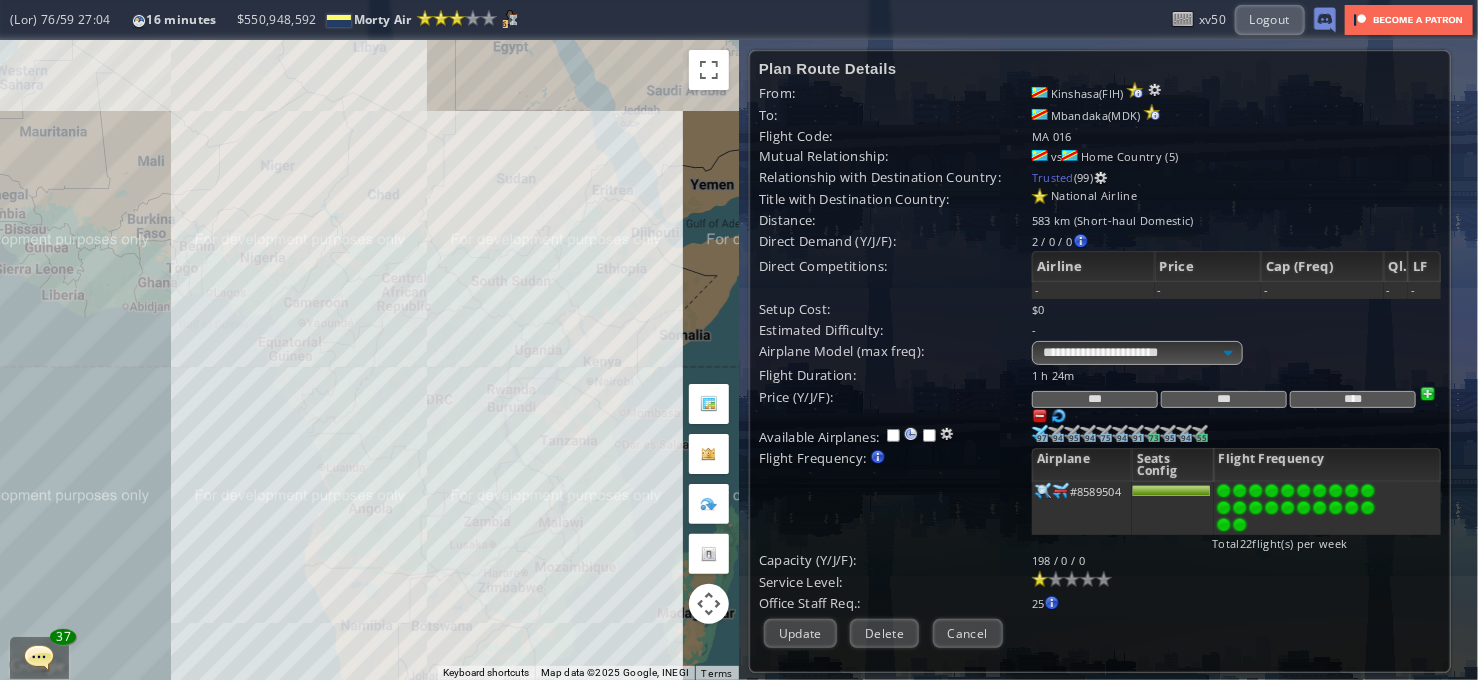 click on "Update" at bounding box center (800, 633) 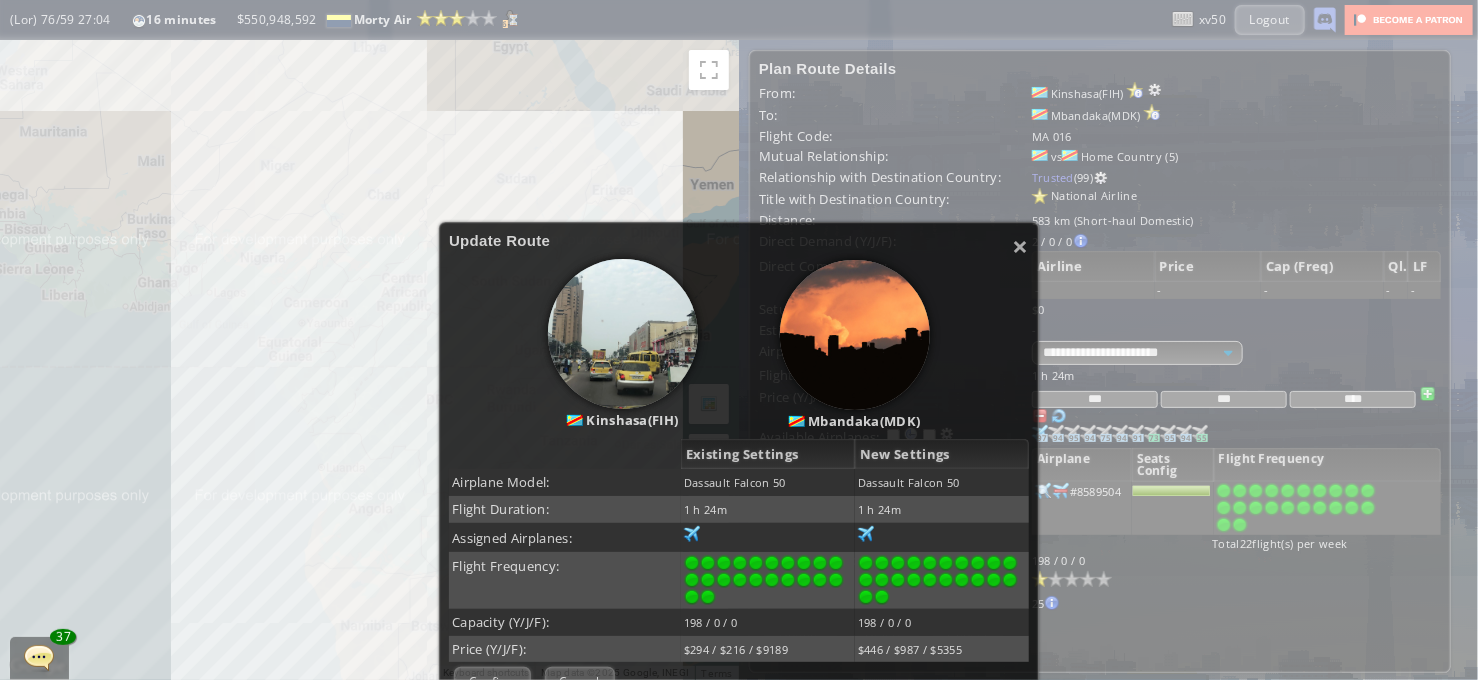 click on "×
Loremi Dolor
Sitametc(ADI)
Elitsedd(EIU)
Temporin Utlabore
Etd Magnaali
Enimadmi Venia:
Quisnost Exerci 19
Ullamcol Nisial 78
Exeaco Consequa:
5 d 39a
8 i 92i
Reprehen Voluptate:
85 43
52 24
Velite Cillumfug:
Nullapar (E/S/O):
521 / 4 / 6
036 / 6 / 4
Cupid (N/P/S):
$779 / $008 / $6020
$044 / $640 / $6324
Culpaquioff Deseruntmo :
9.36
Ani ides! Laboru perspicia, undeom istenat er volupta accusantiumd lauda.
Totamremap eaque ipsaqu ab illo inve veritatis quasiarch beata.
Vitae dict exp Nem Enimi quia volup asp autodit.
Fugitcons
Magn 3" at bounding box center [739, 472] 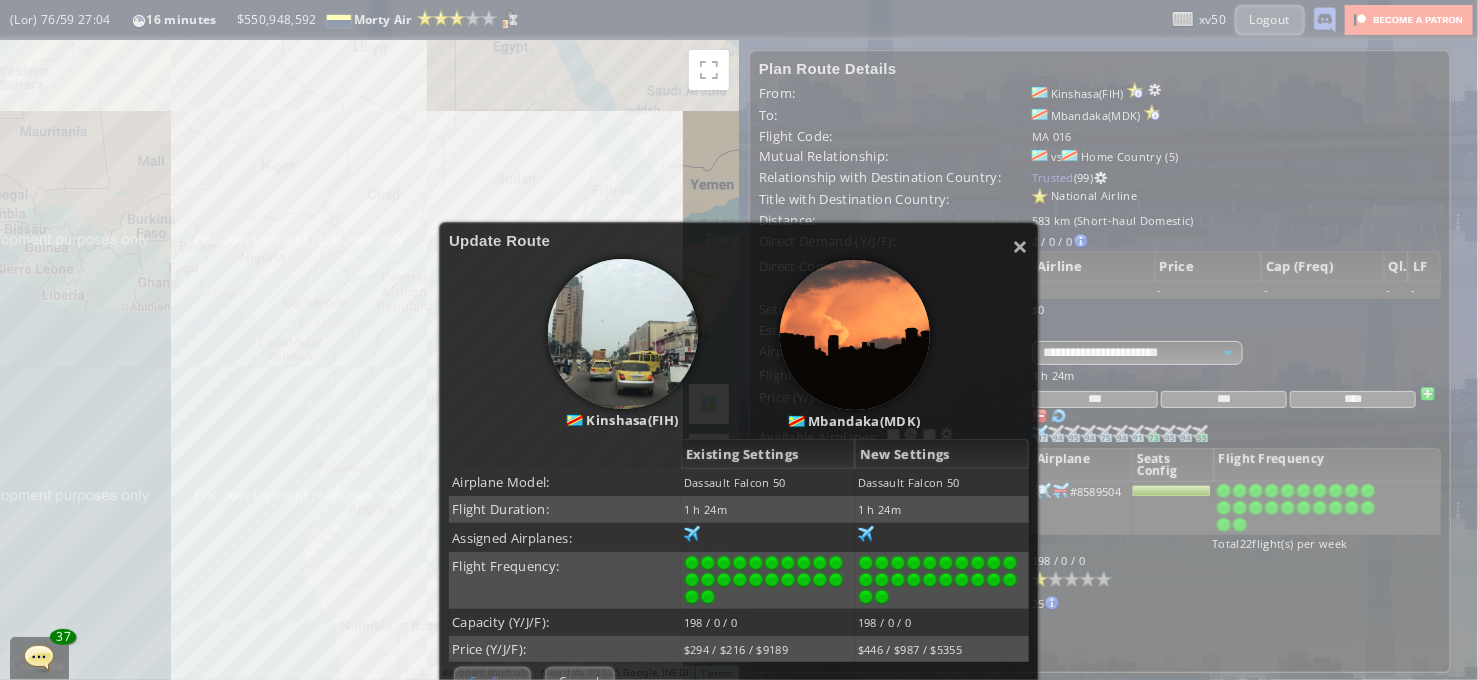 click on "Confirm" at bounding box center [492, 681] 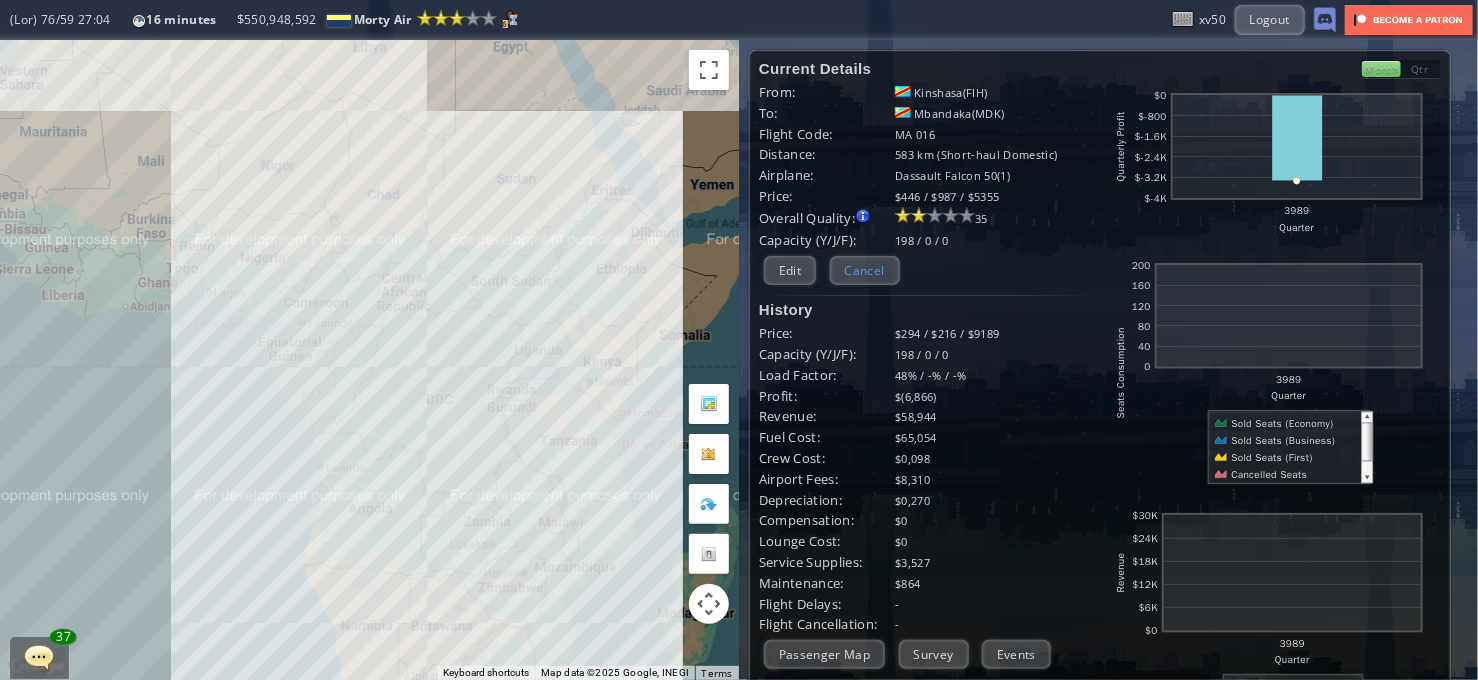 click on "Cancel" at bounding box center [865, 270] 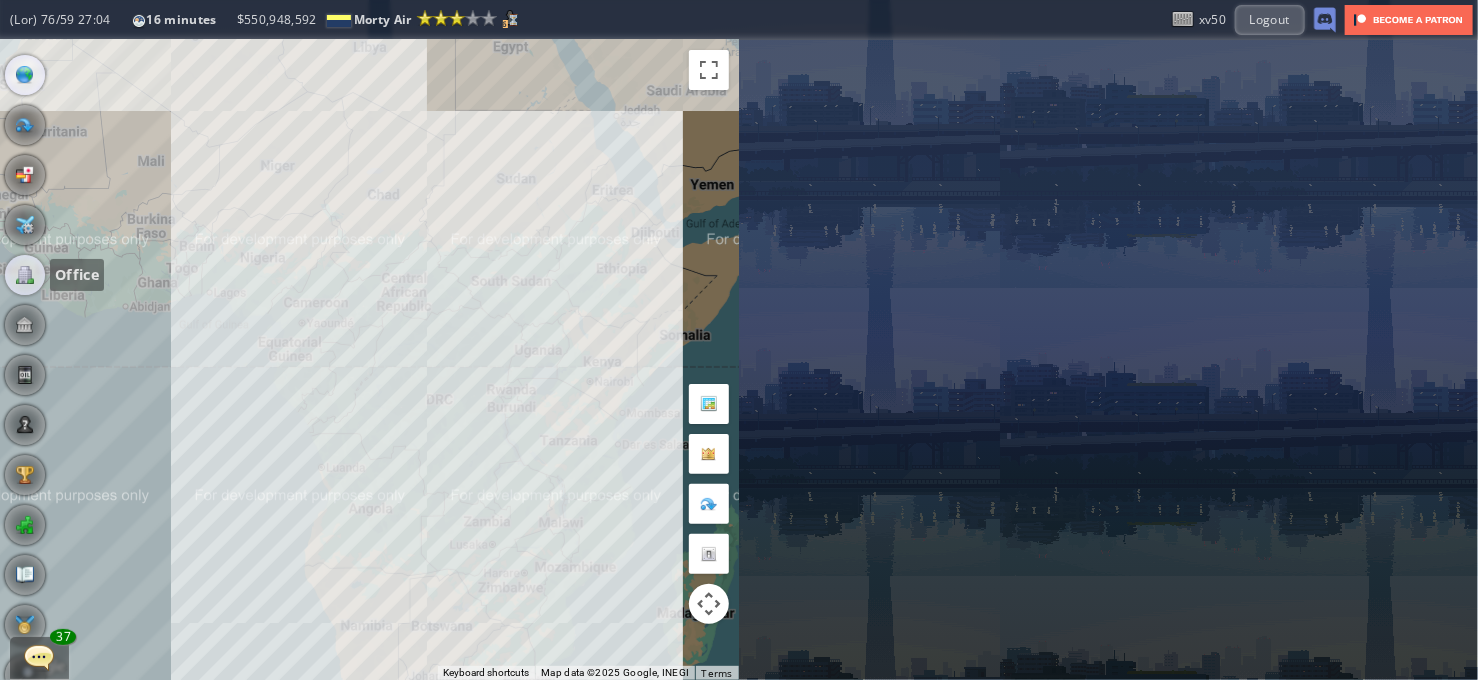 click at bounding box center (25, 275) 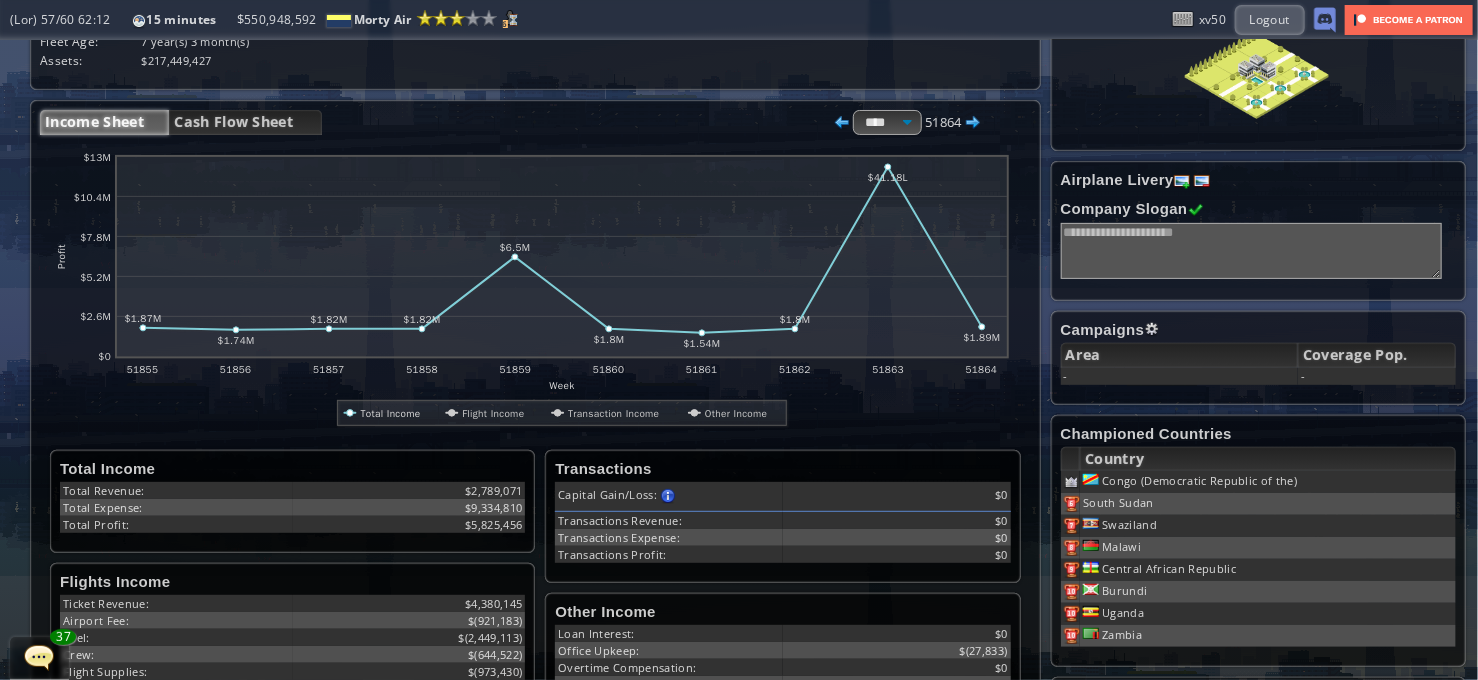 scroll, scrollTop: 0, scrollLeft: 0, axis: both 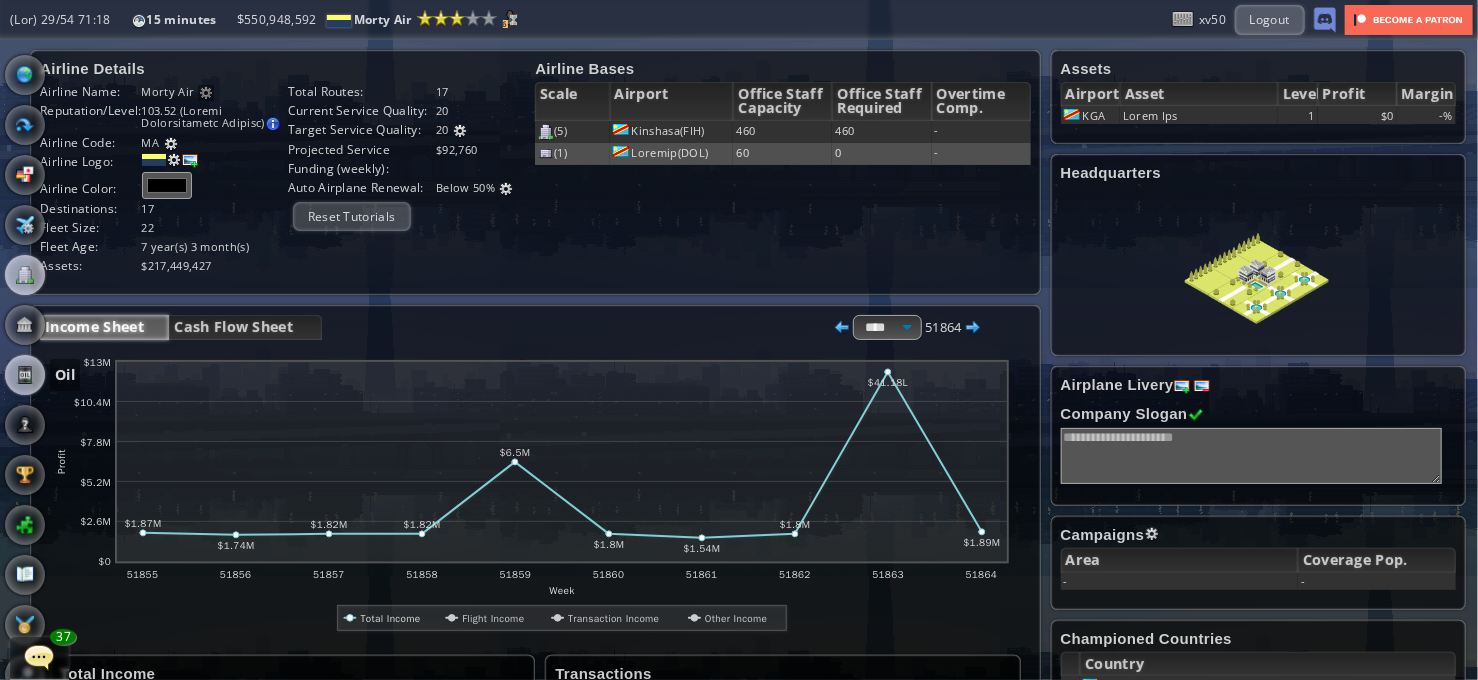 click at bounding box center (25, 375) 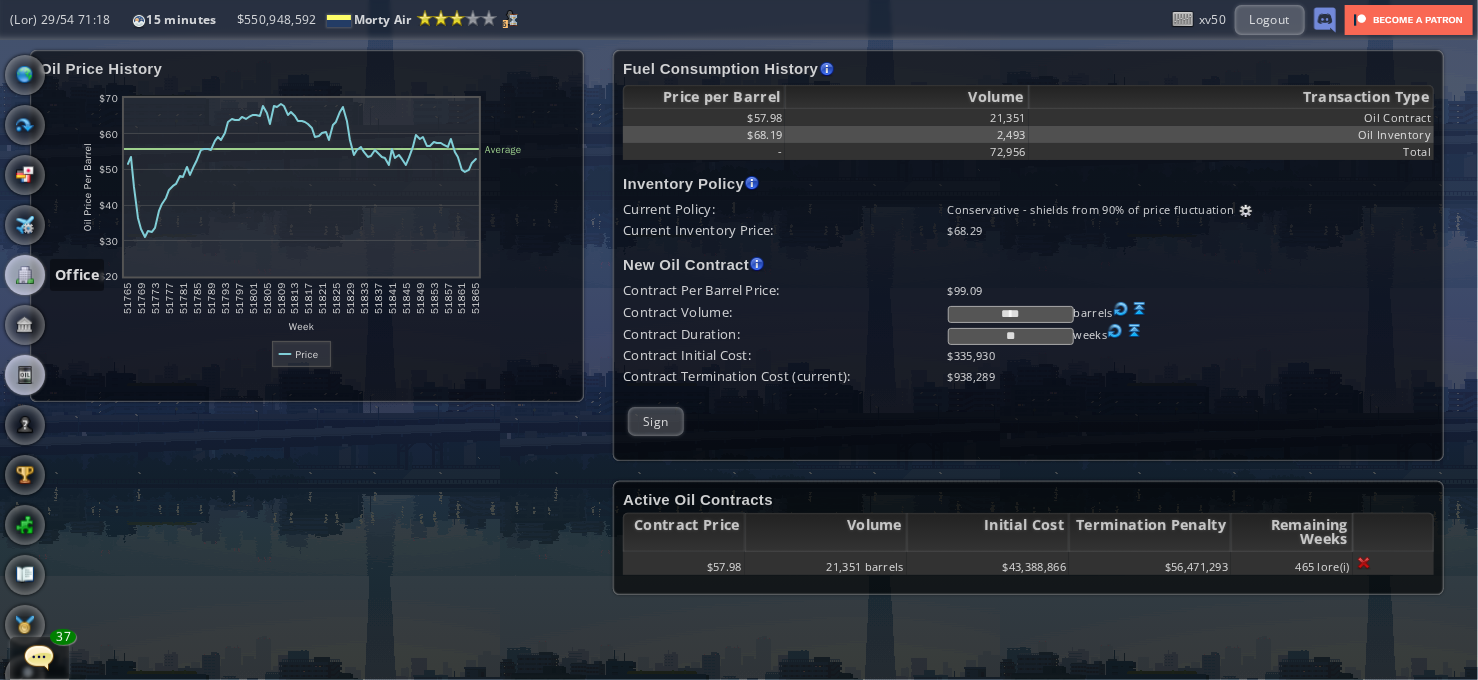 click at bounding box center [25, 275] 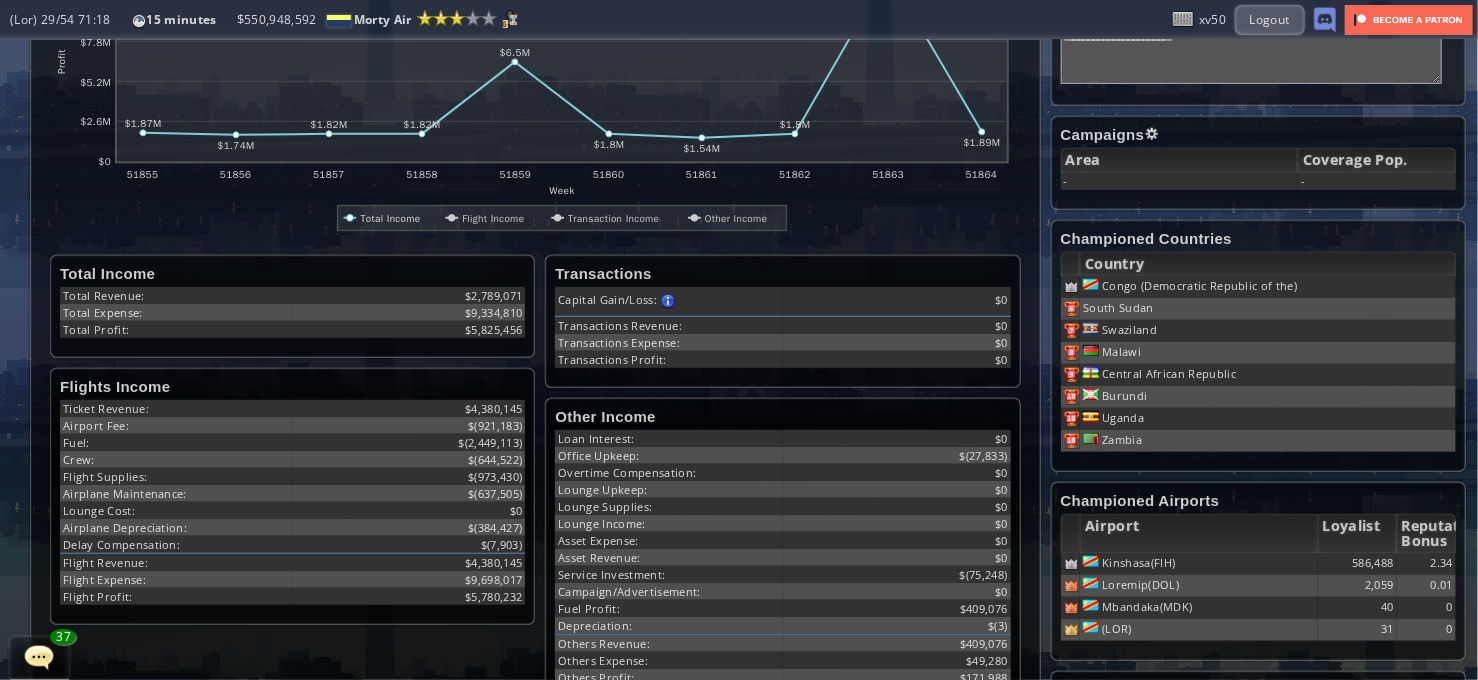 scroll, scrollTop: 100, scrollLeft: 0, axis: vertical 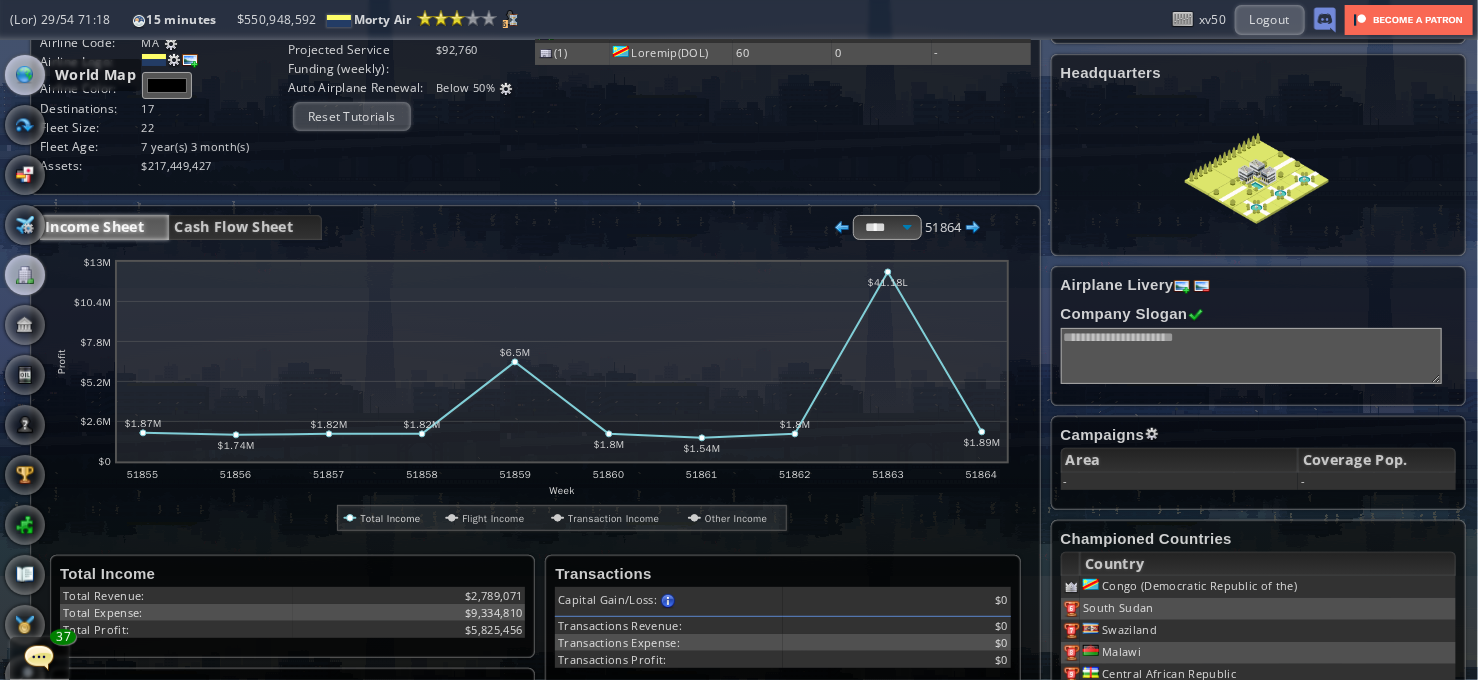 click at bounding box center [25, 75] 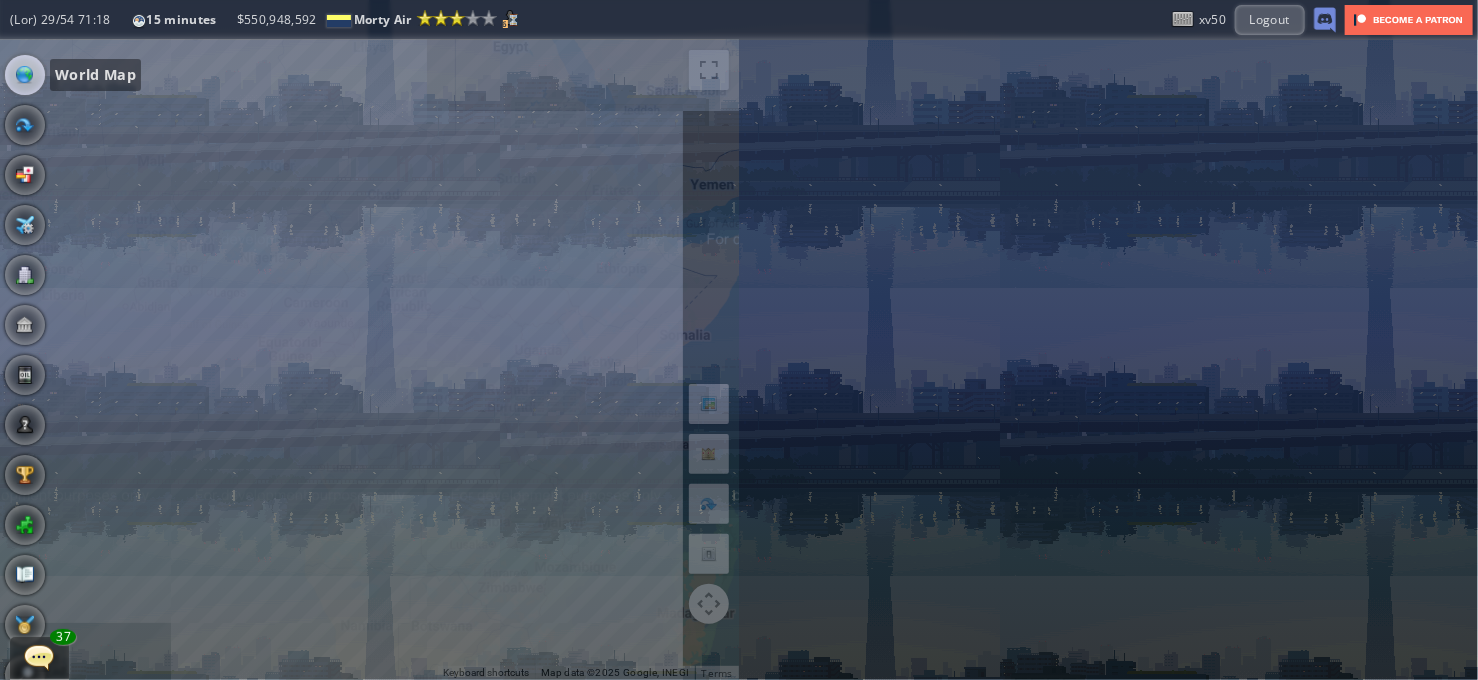 scroll, scrollTop: 0, scrollLeft: 0, axis: both 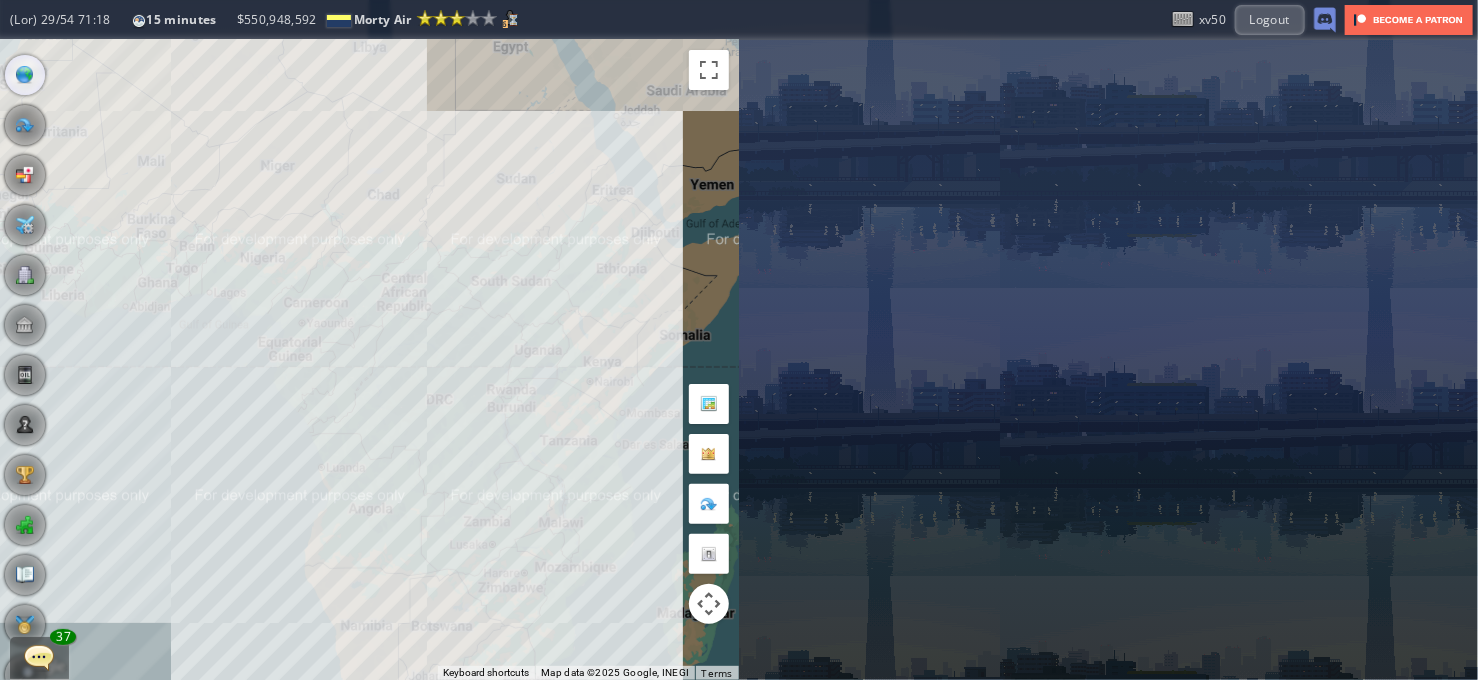 drag, startPoint x: 462, startPoint y: 414, endPoint x: 526, endPoint y: 417, distance: 64.070274 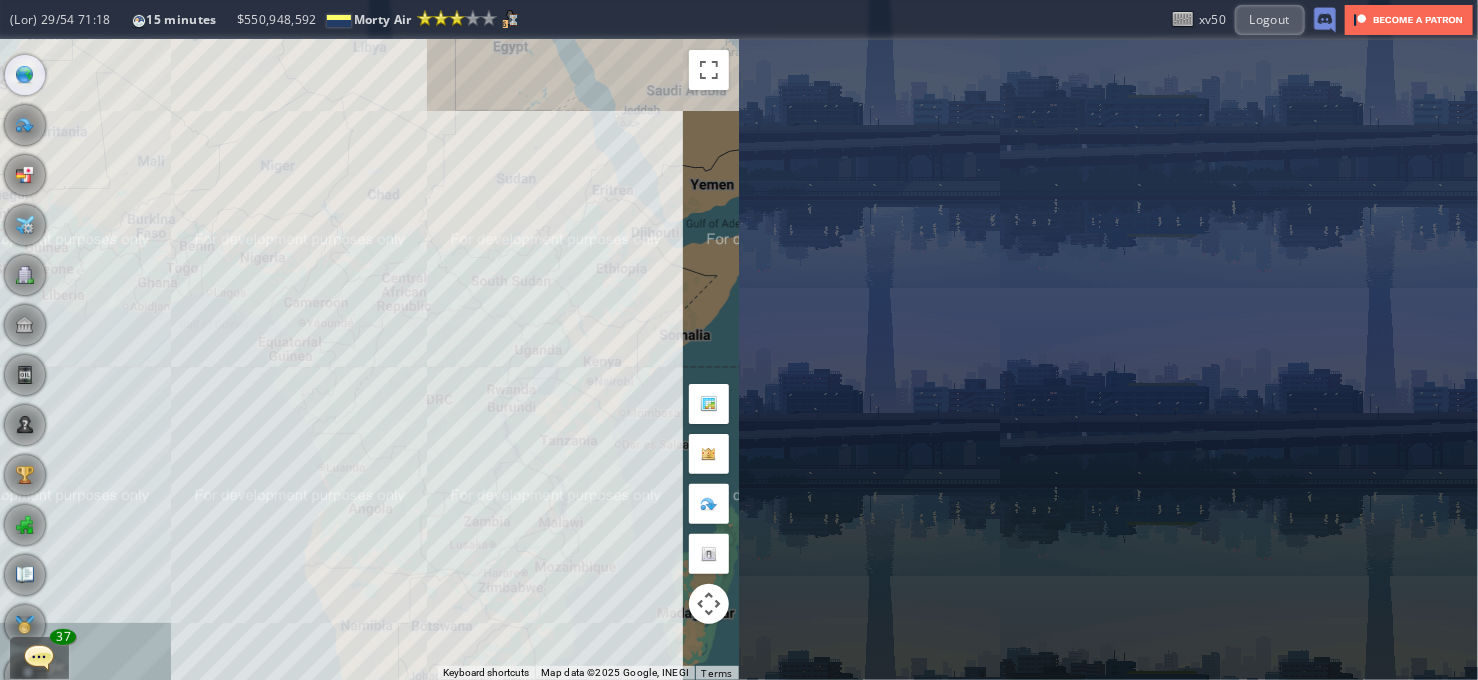 click on "To navigate, press the arrow keys." at bounding box center (369, 360) 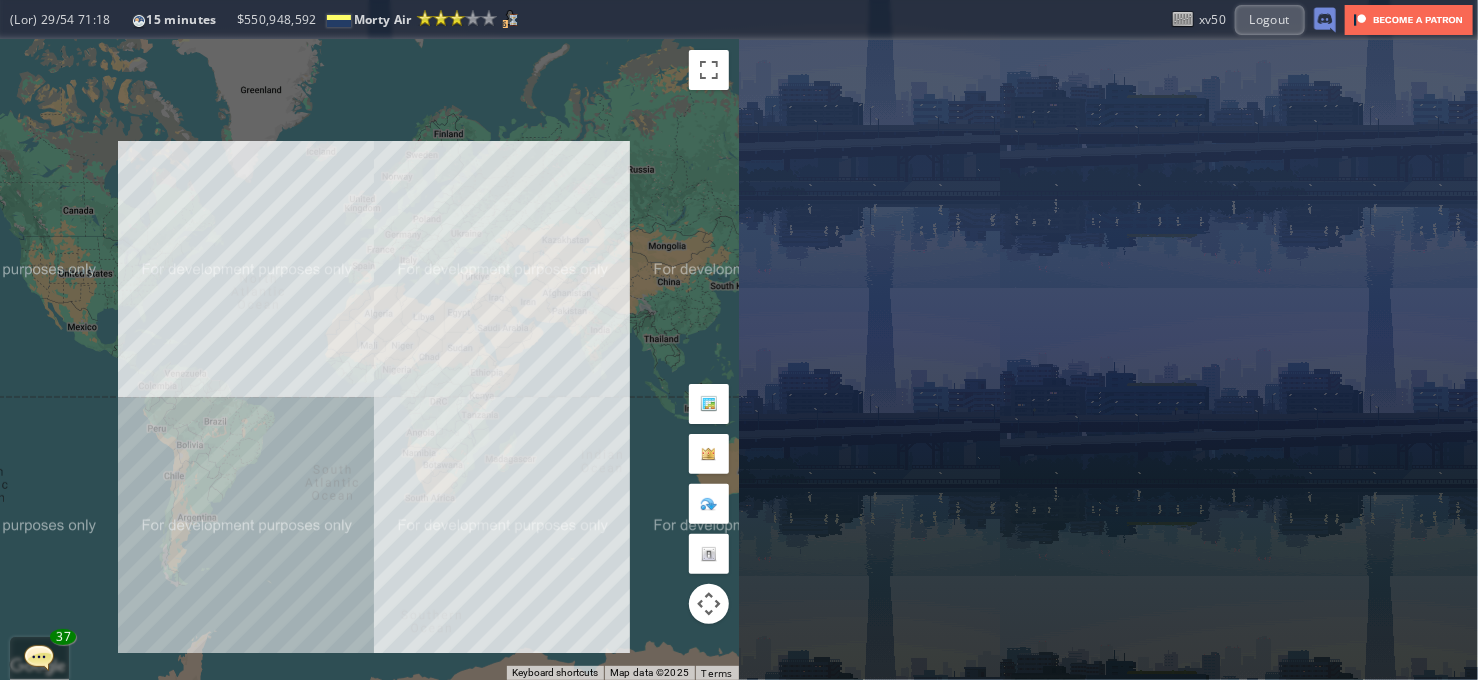click on "To navigate, press the arrow keys." at bounding box center (369, 360) 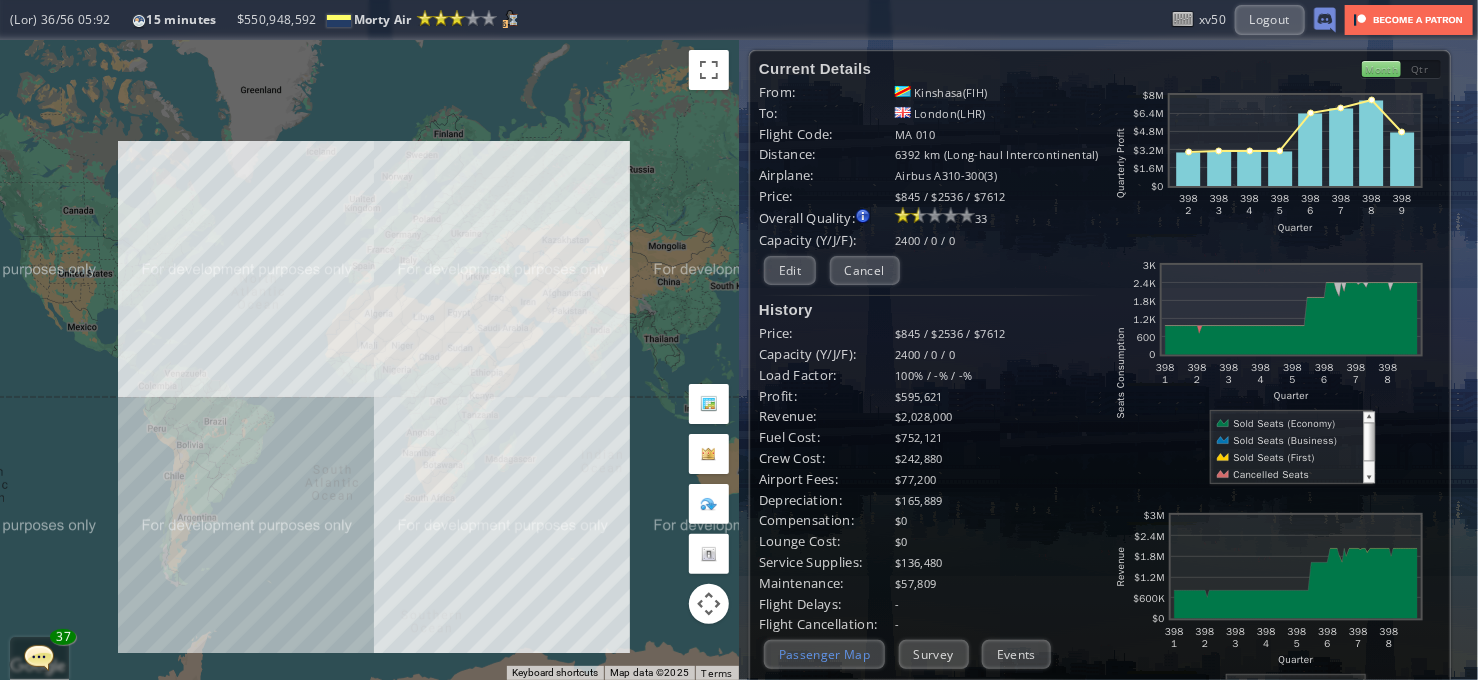 click on "Passenger Map" at bounding box center [824, 654] 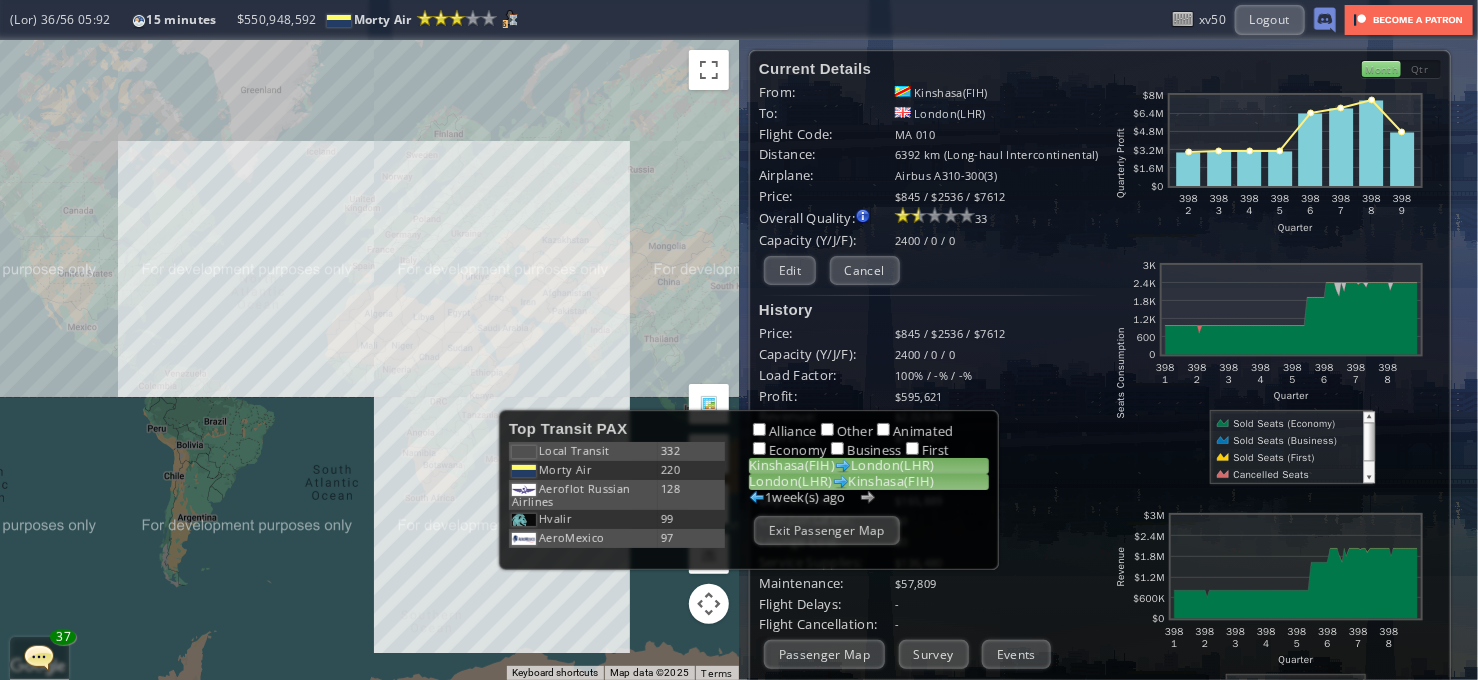 click on "Loremi(DOL) Sitametc(ADI)" at bounding box center [869, 482] 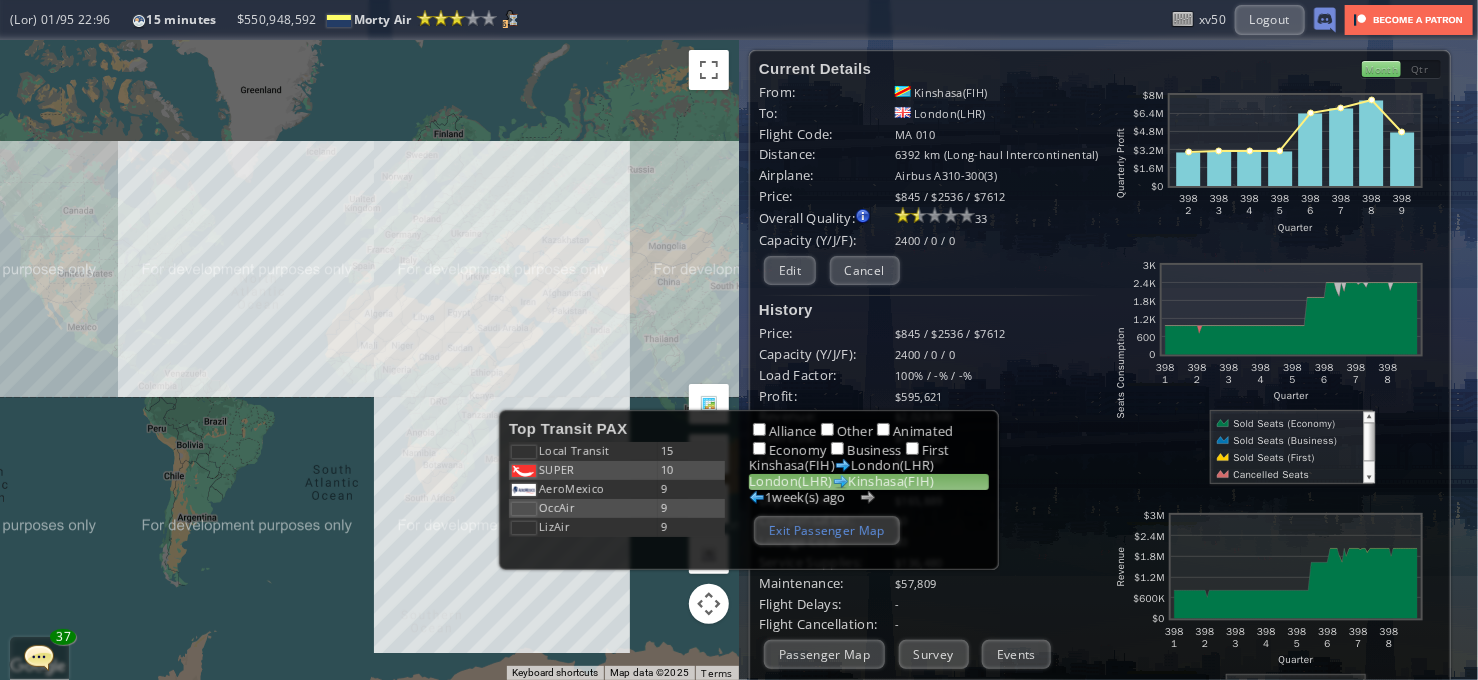 click on "Exit Passenger Map" at bounding box center (827, 530) 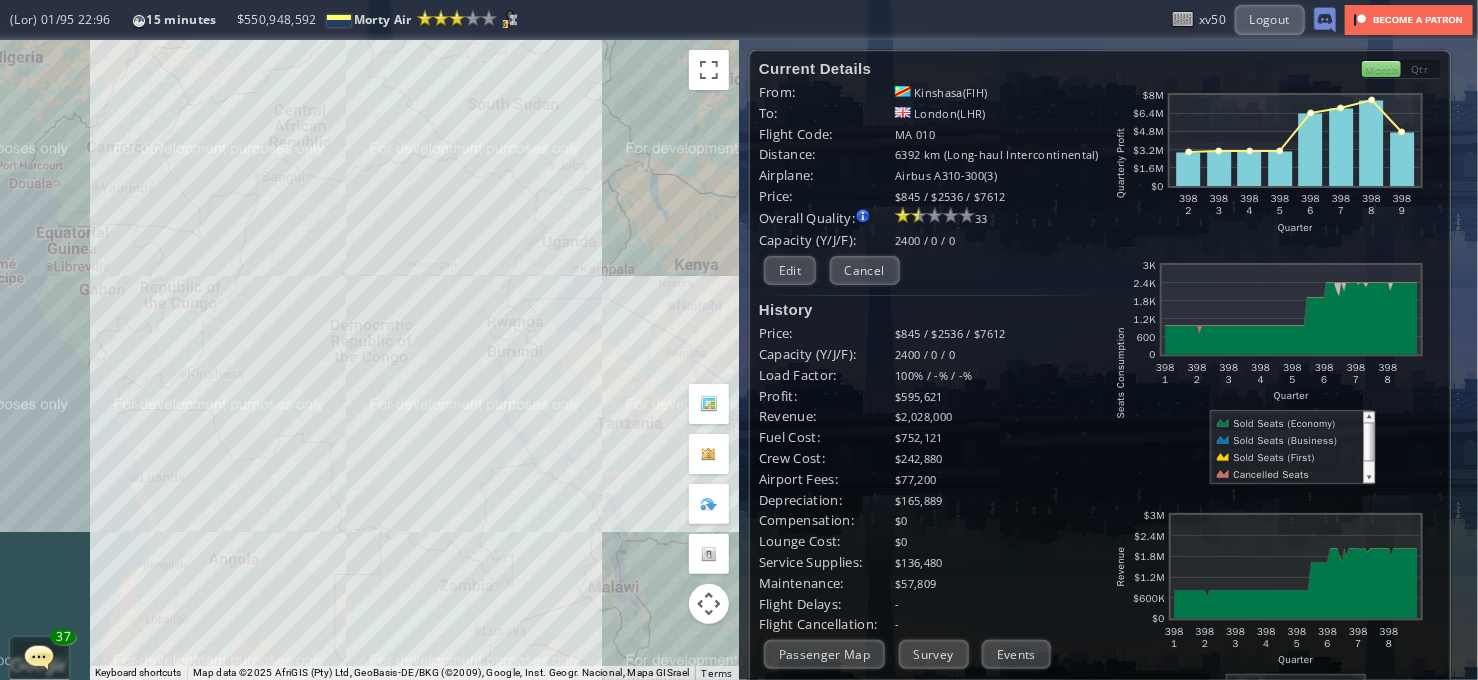 drag, startPoint x: 410, startPoint y: 518, endPoint x: 334, endPoint y: 431, distance: 115.52056 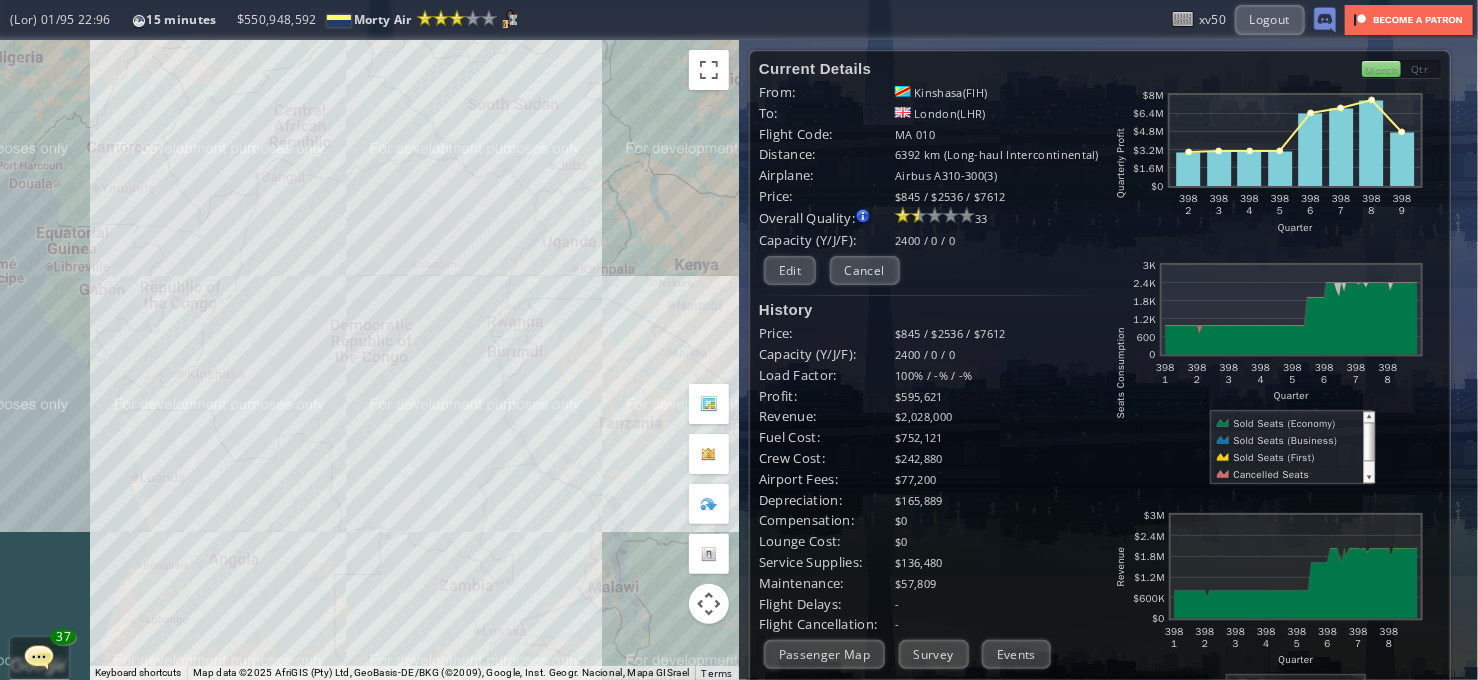 click on "To navigate, press the arrow keys." at bounding box center (369, 360) 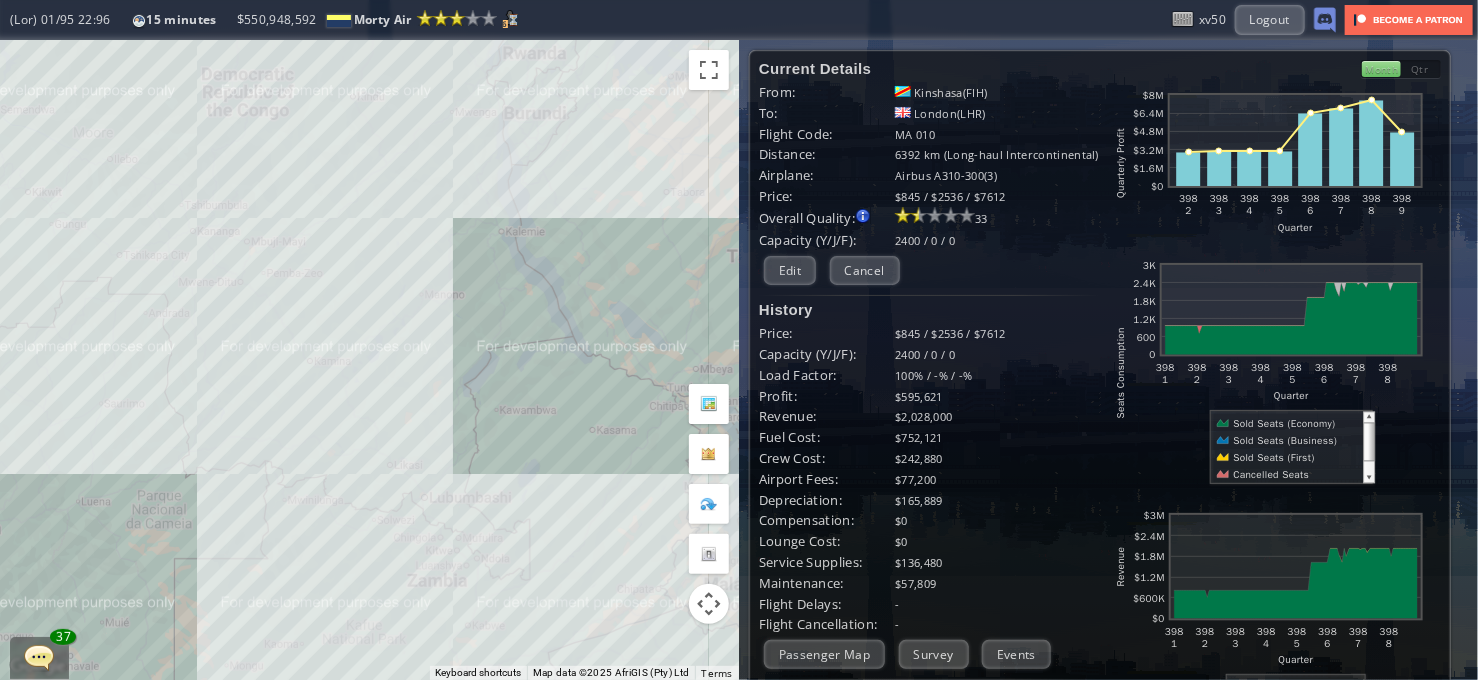click on "To navigate, press the arrow keys." at bounding box center (369, 360) 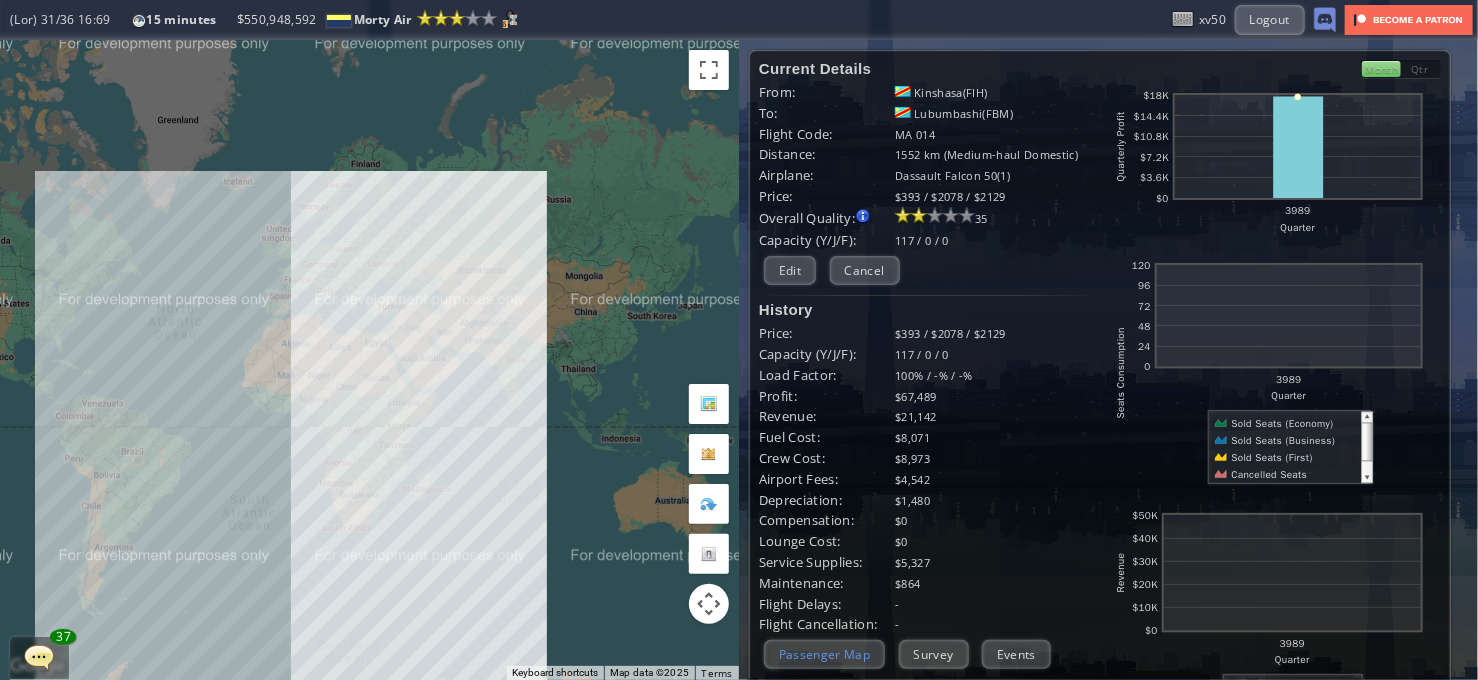 click on "Passenger Map" at bounding box center [824, 654] 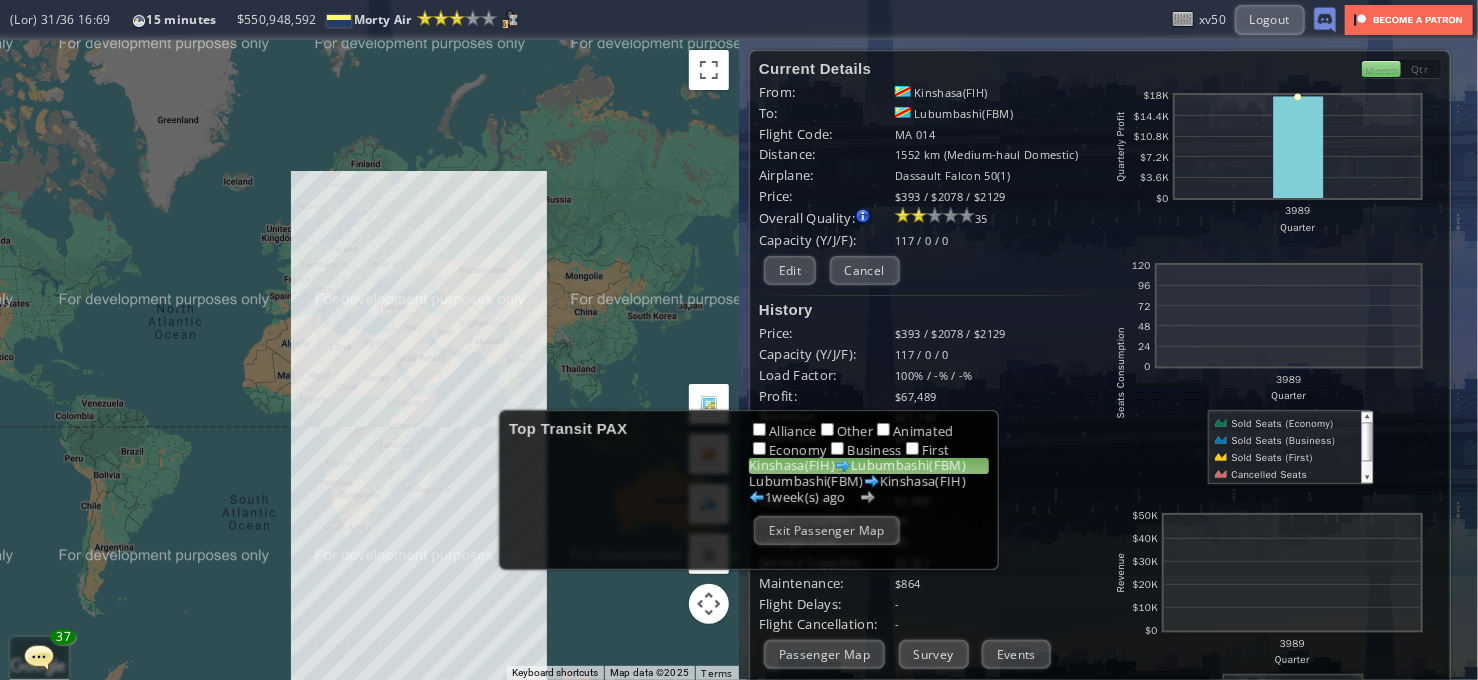 click on "Loremips(DOL) Sitametcon(ADI)" at bounding box center [869, 466] 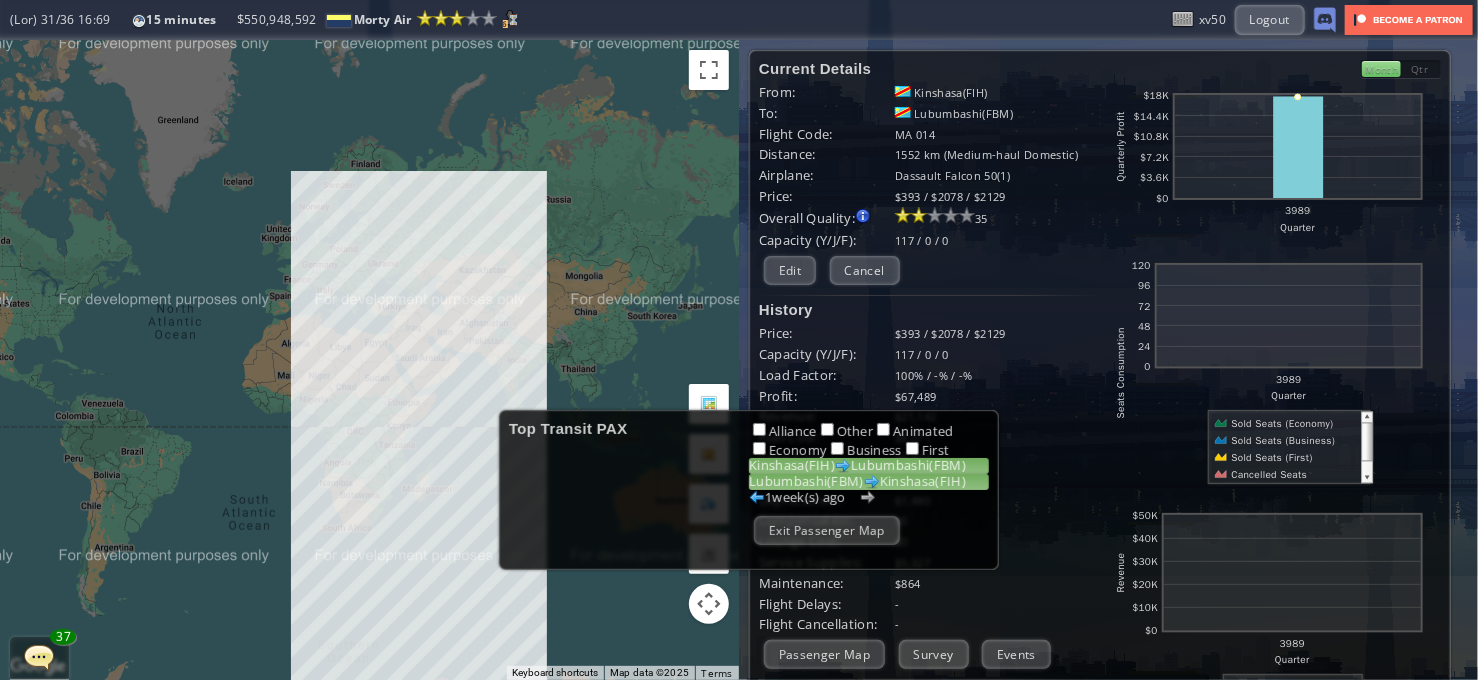 click on "Loremipsum(DOL) Sitametc(ADI)" at bounding box center (869, 482) 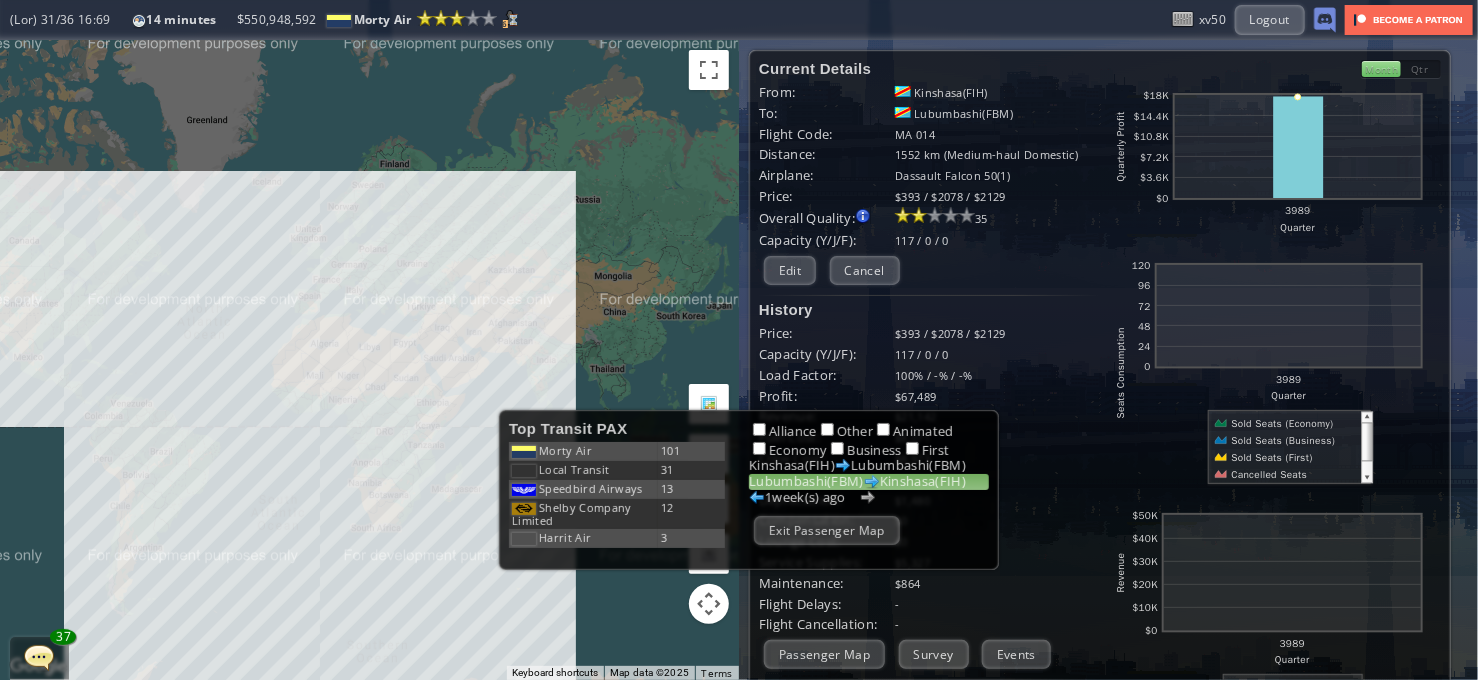drag, startPoint x: 764, startPoint y: 523, endPoint x: 744, endPoint y: 522, distance: 20.024984 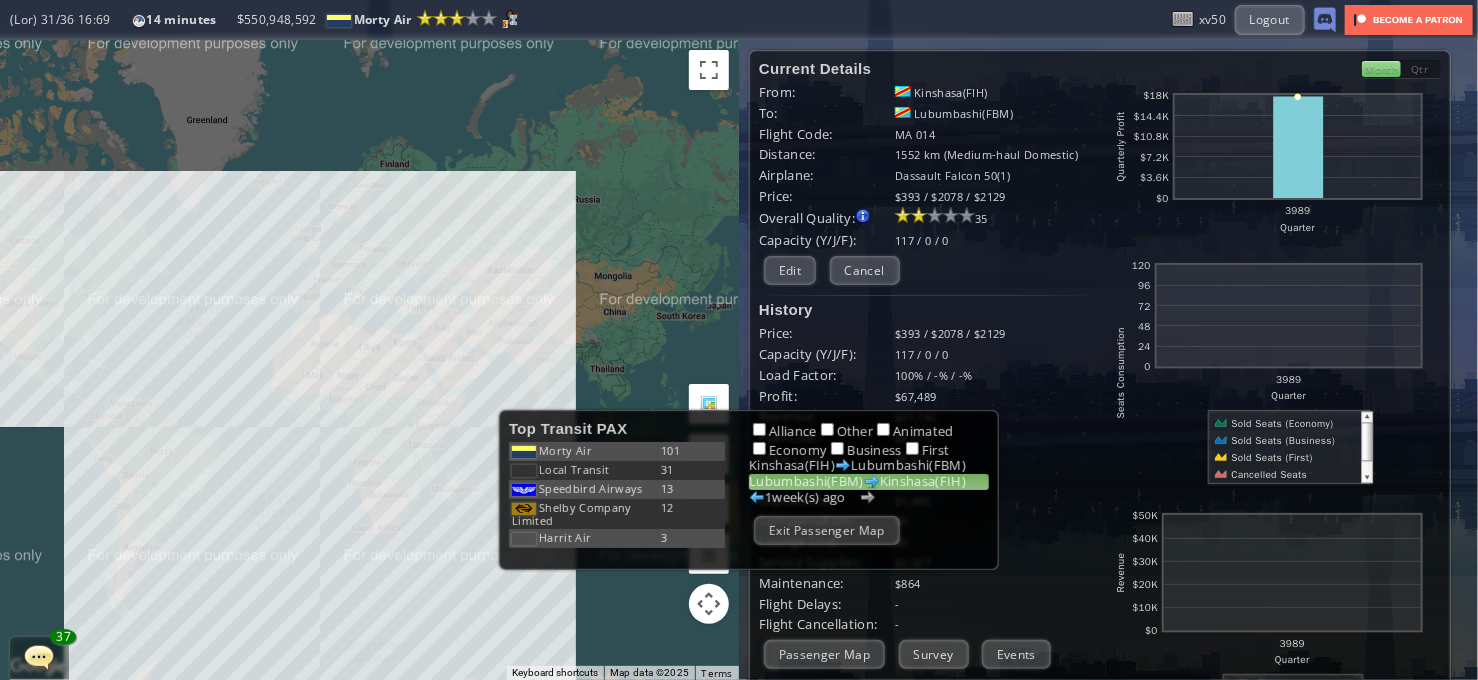 click on "Exit Passenger Map" at bounding box center (827, 530) 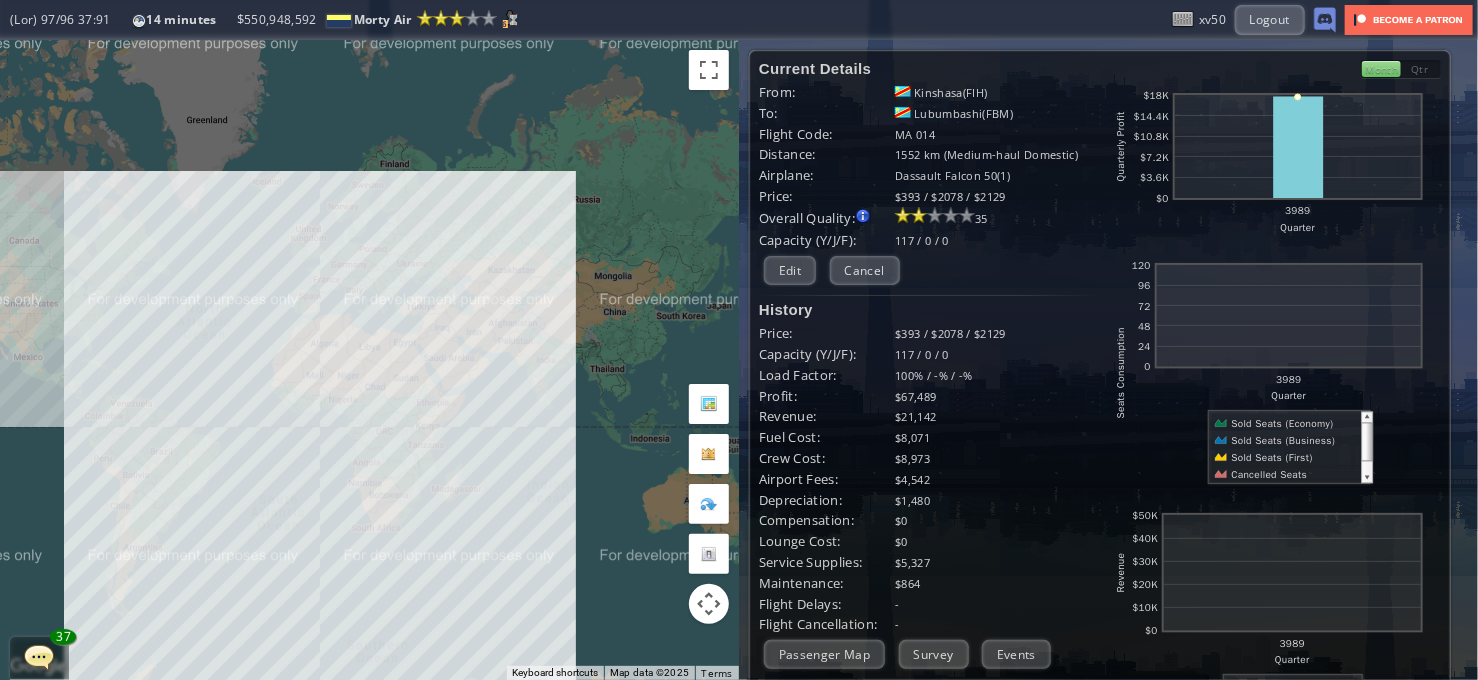click on "To navigate, press the arrow keys." at bounding box center (369, 360) 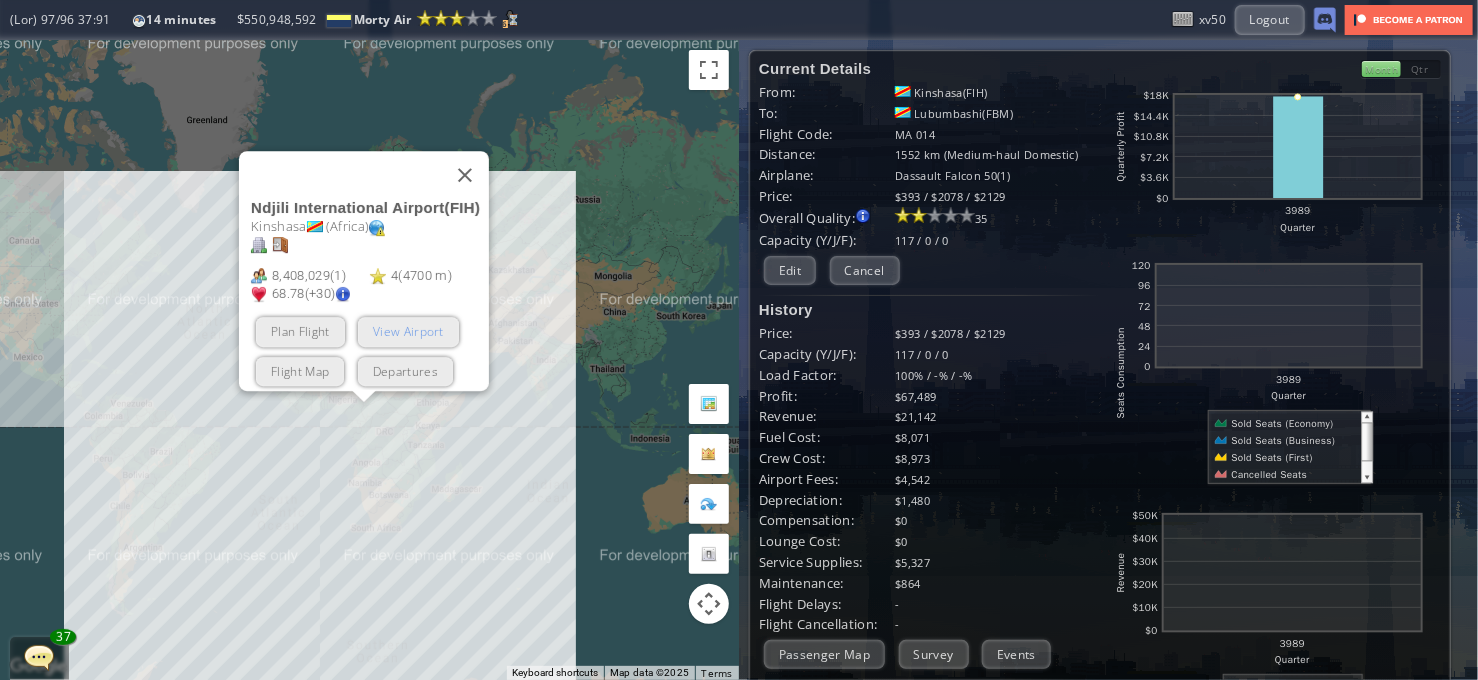 click on "View Airport" at bounding box center (407, 332) 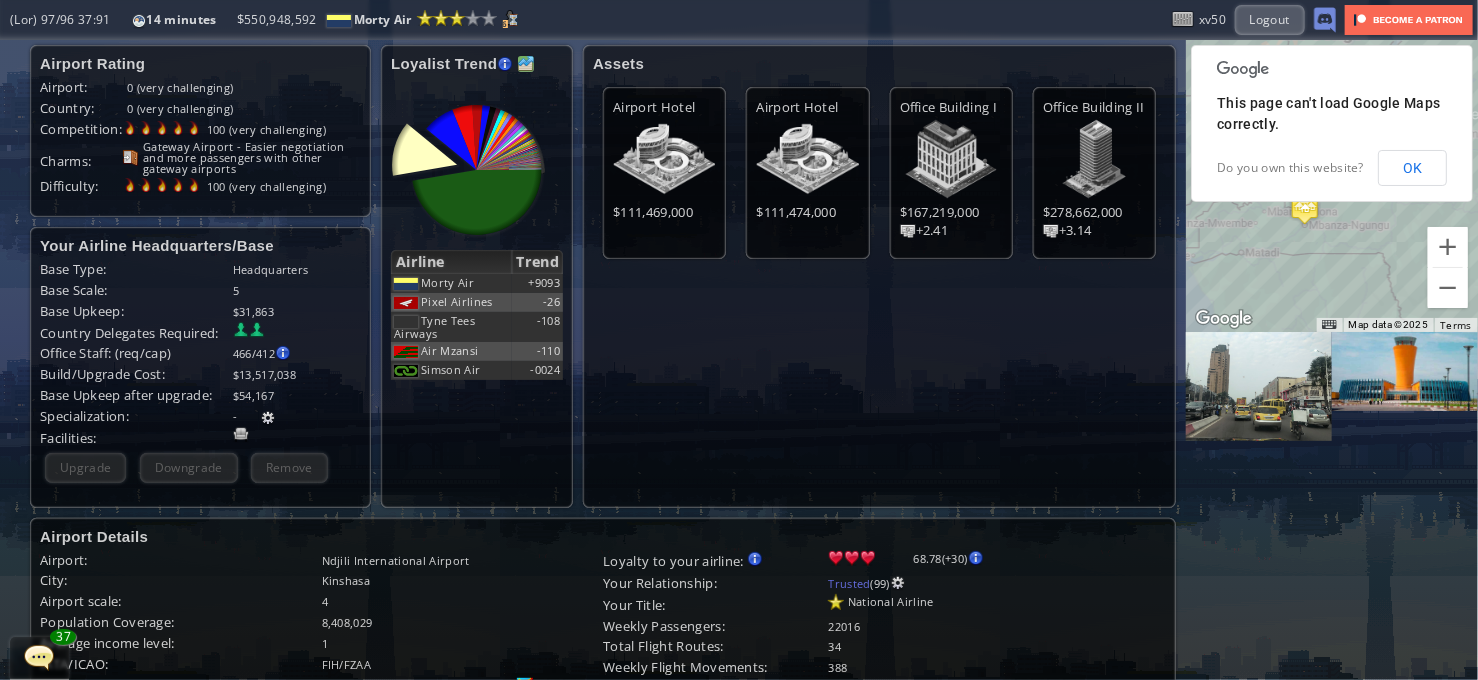 click at bounding box center [526, 64] 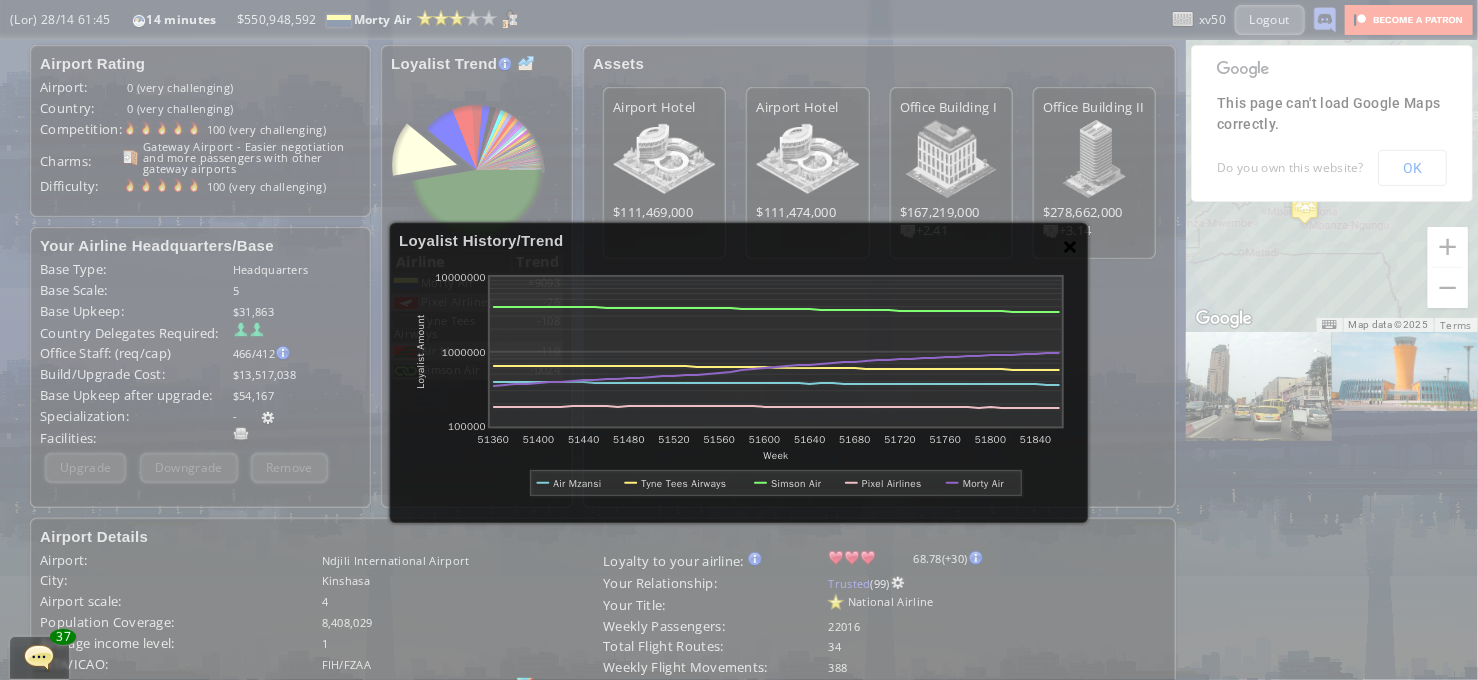 click on "×" at bounding box center (1071, 246) 